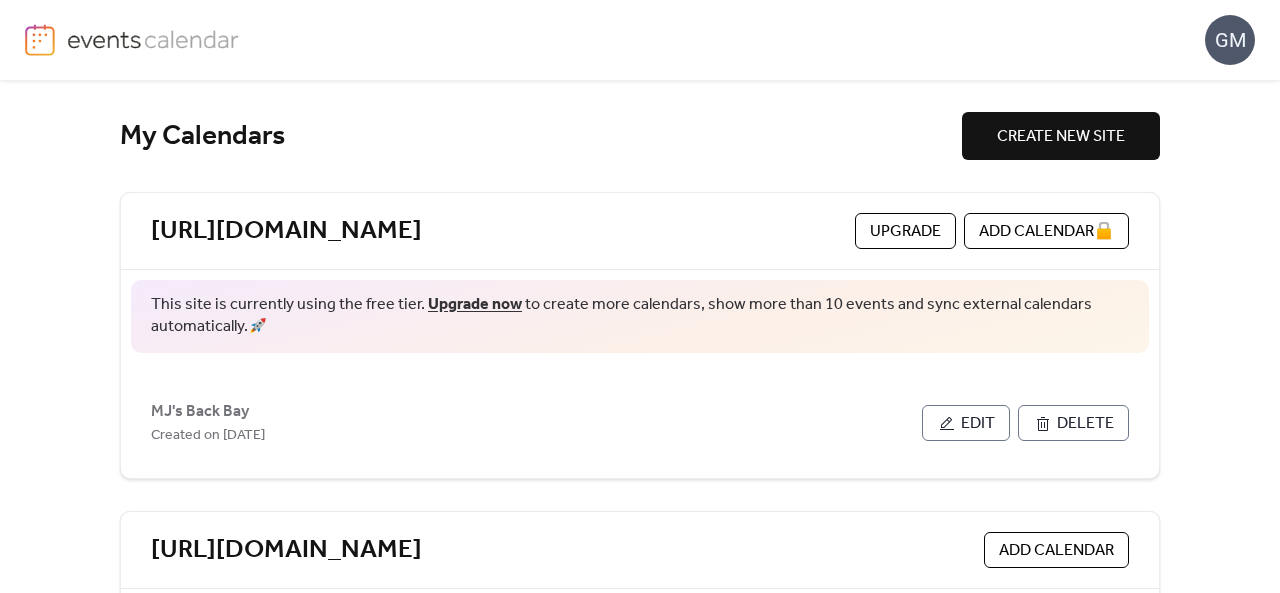scroll, scrollTop: 0, scrollLeft: 0, axis: both 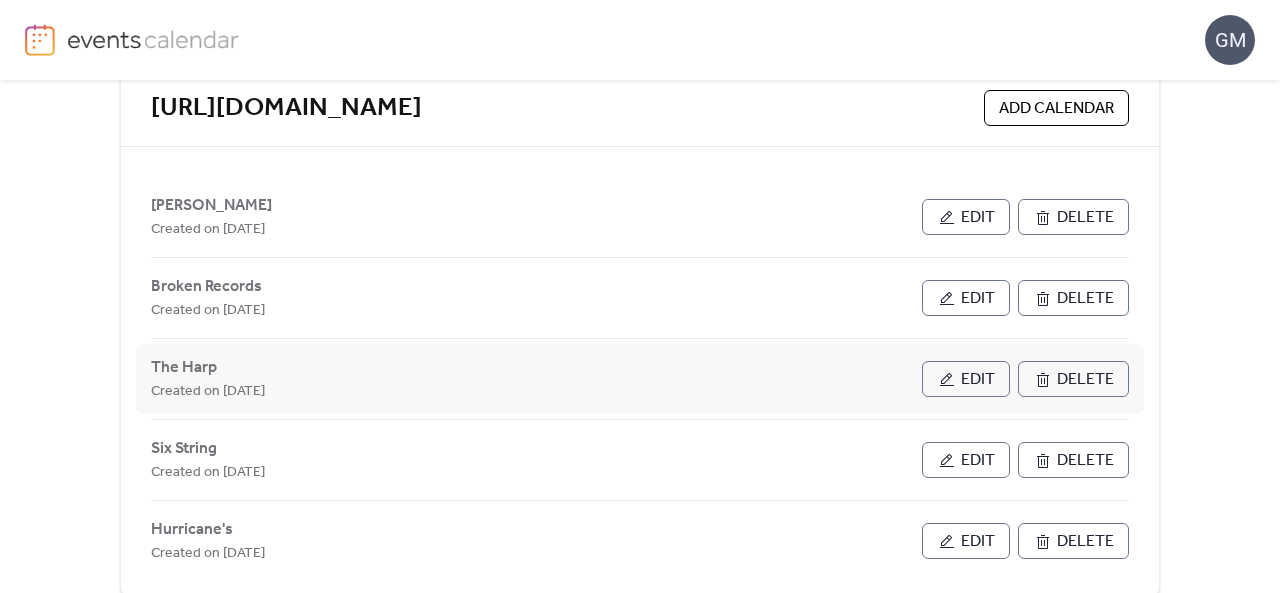 click on "Edit" at bounding box center (966, 379) 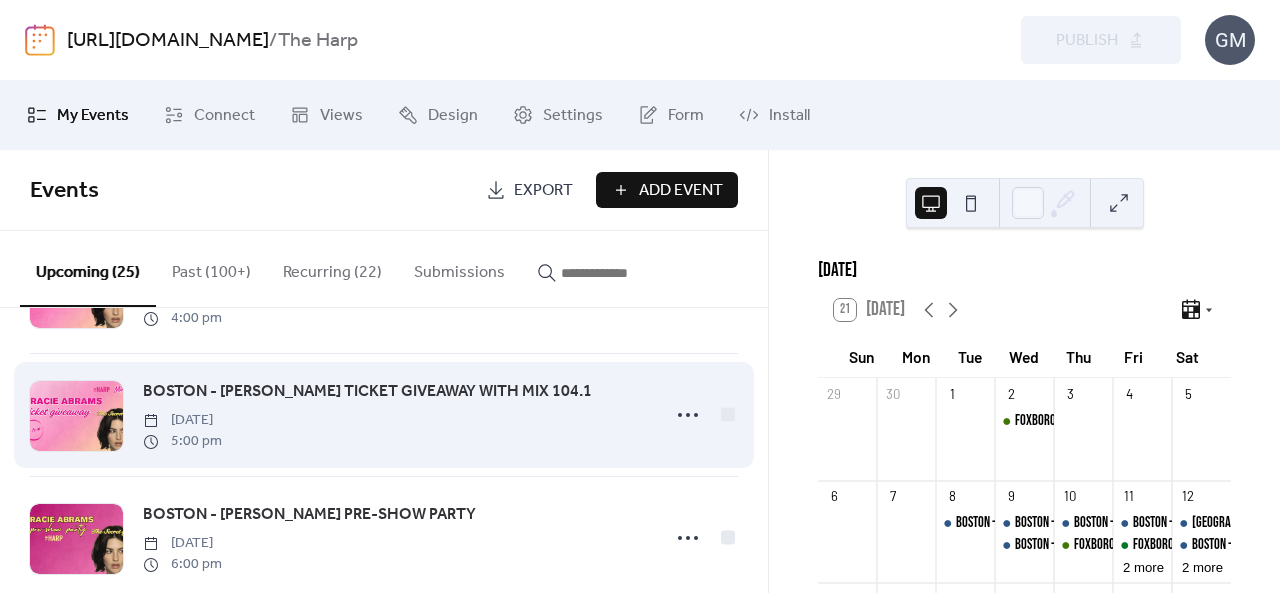 scroll, scrollTop: 134, scrollLeft: 0, axis: vertical 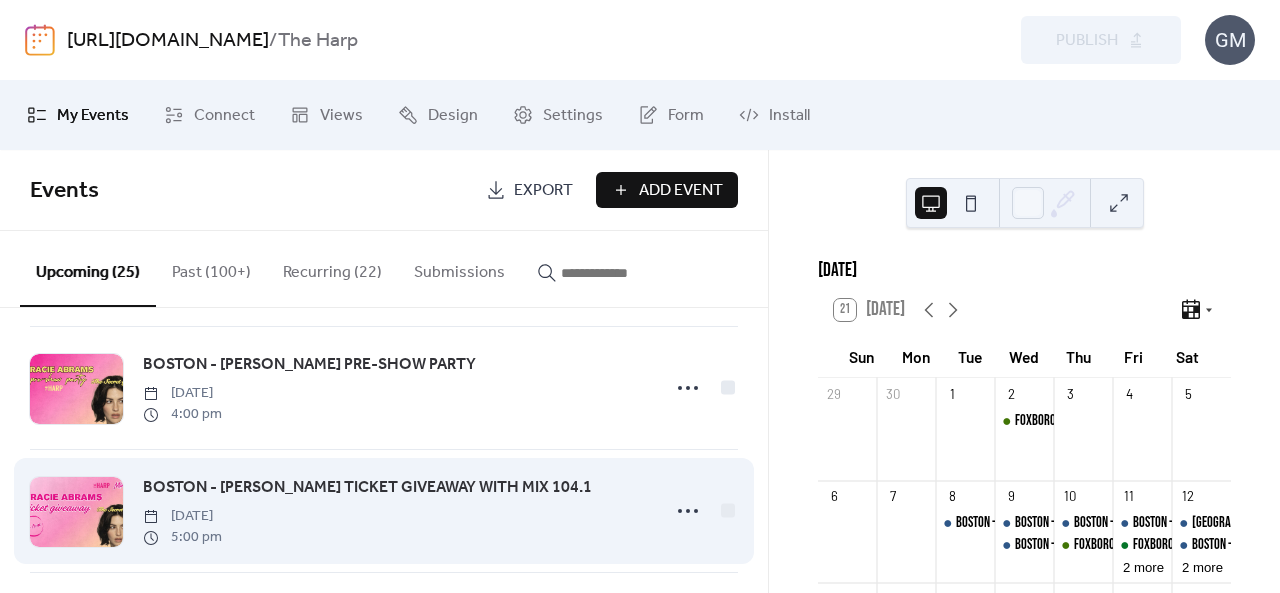 click on "BOSTON - [PERSON_NAME] TICKET GIVEAWAY WITH MIX 104.1" at bounding box center [367, 488] 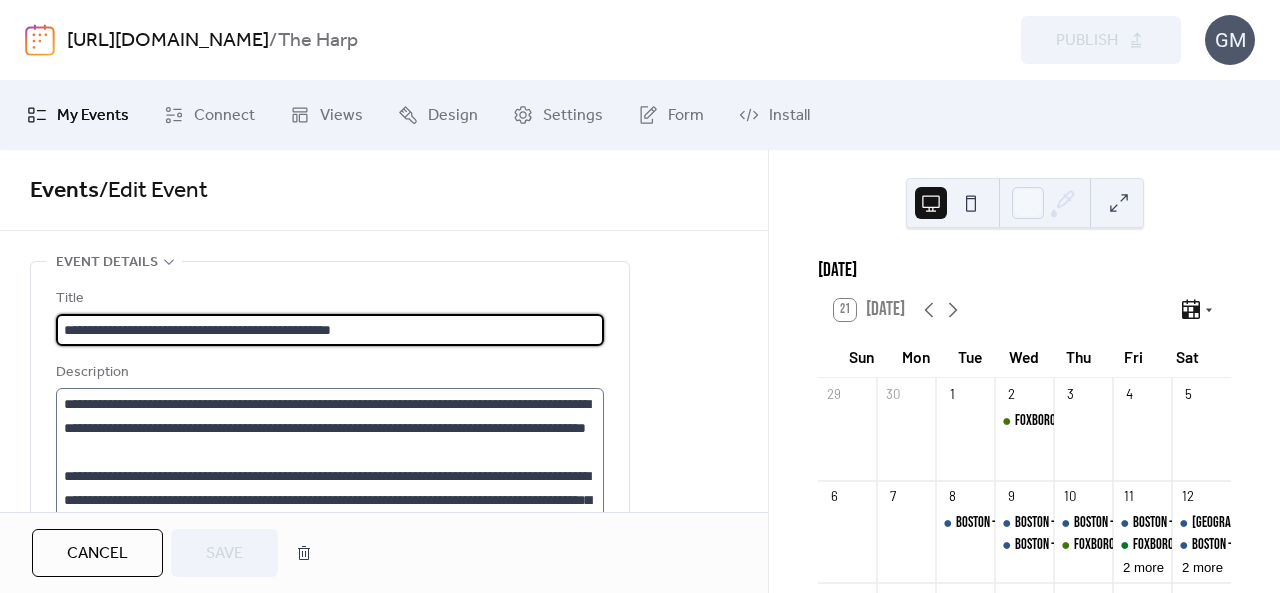 scroll, scrollTop: 0, scrollLeft: 0, axis: both 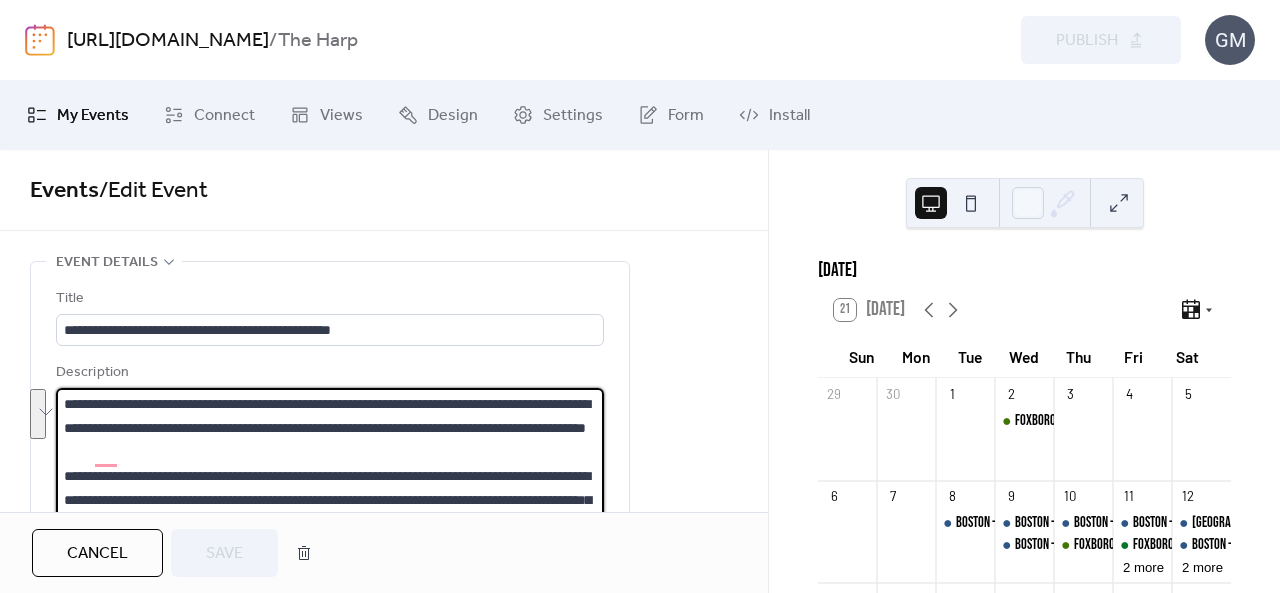 drag, startPoint x: 120, startPoint y: 425, endPoint x: 50, endPoint y: 407, distance: 72.277245 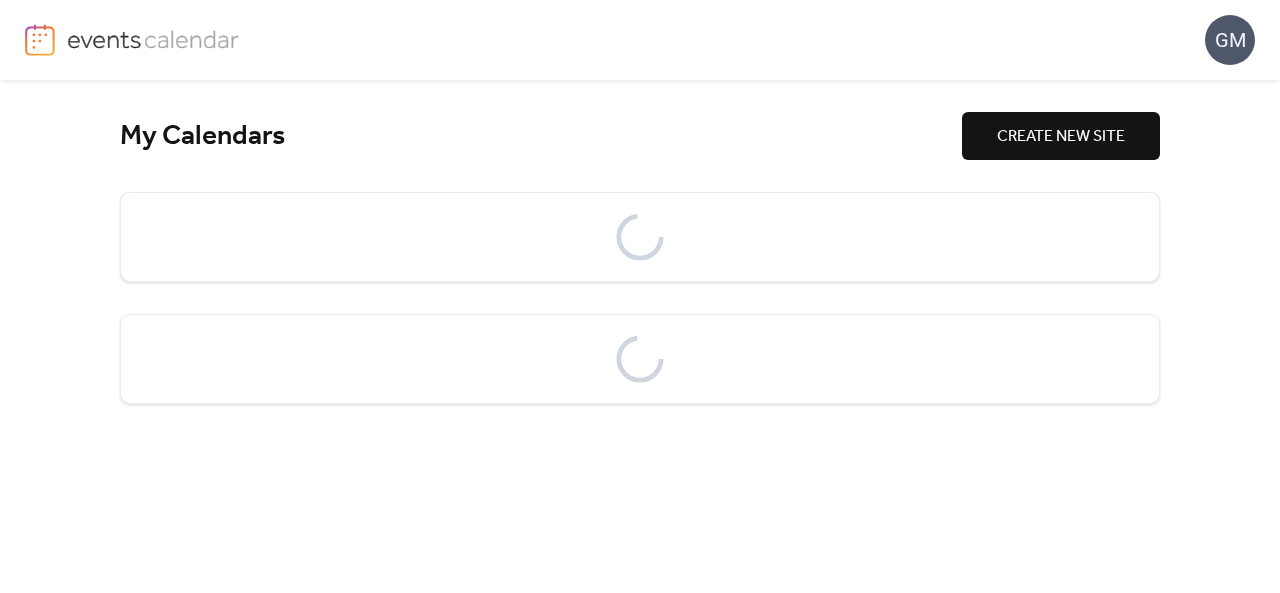 scroll, scrollTop: 0, scrollLeft: 0, axis: both 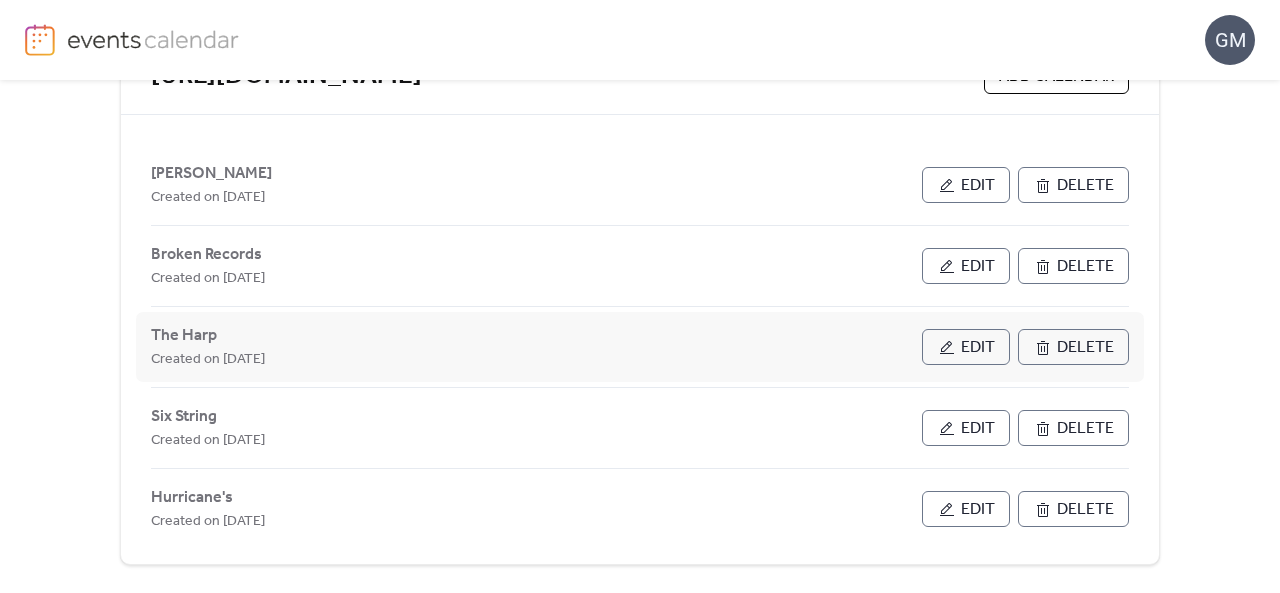 click on "Edit" at bounding box center [966, 347] 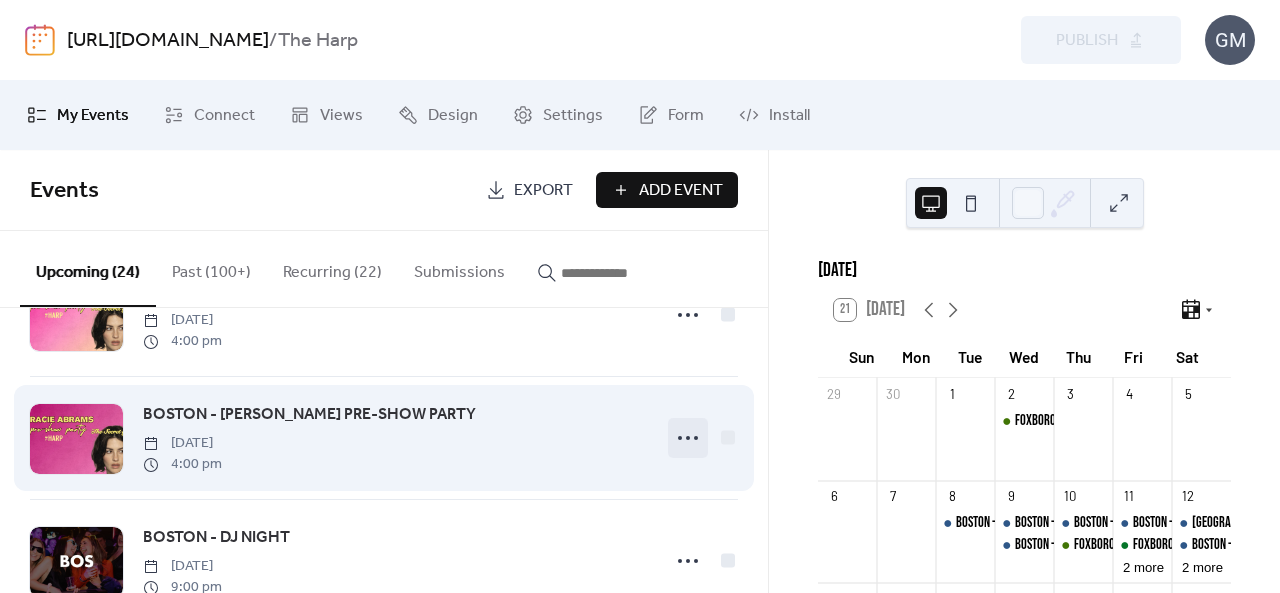 scroll, scrollTop: 208, scrollLeft: 0, axis: vertical 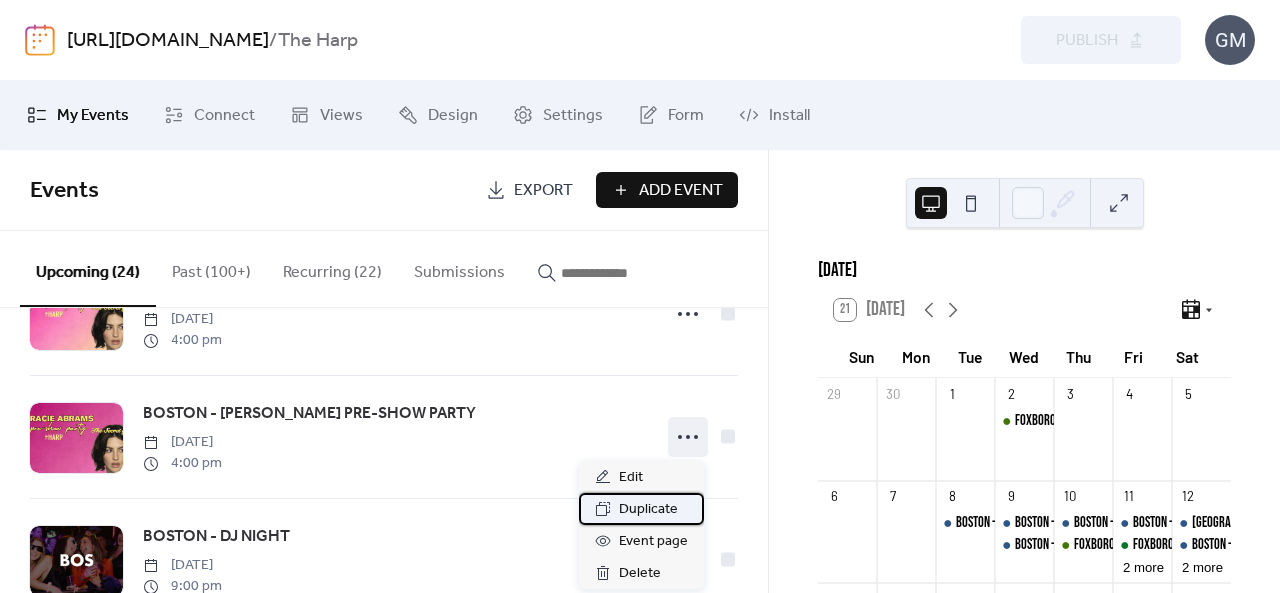 drag, startPoint x: 678, startPoint y: 435, endPoint x: 642, endPoint y: 506, distance: 79.60528 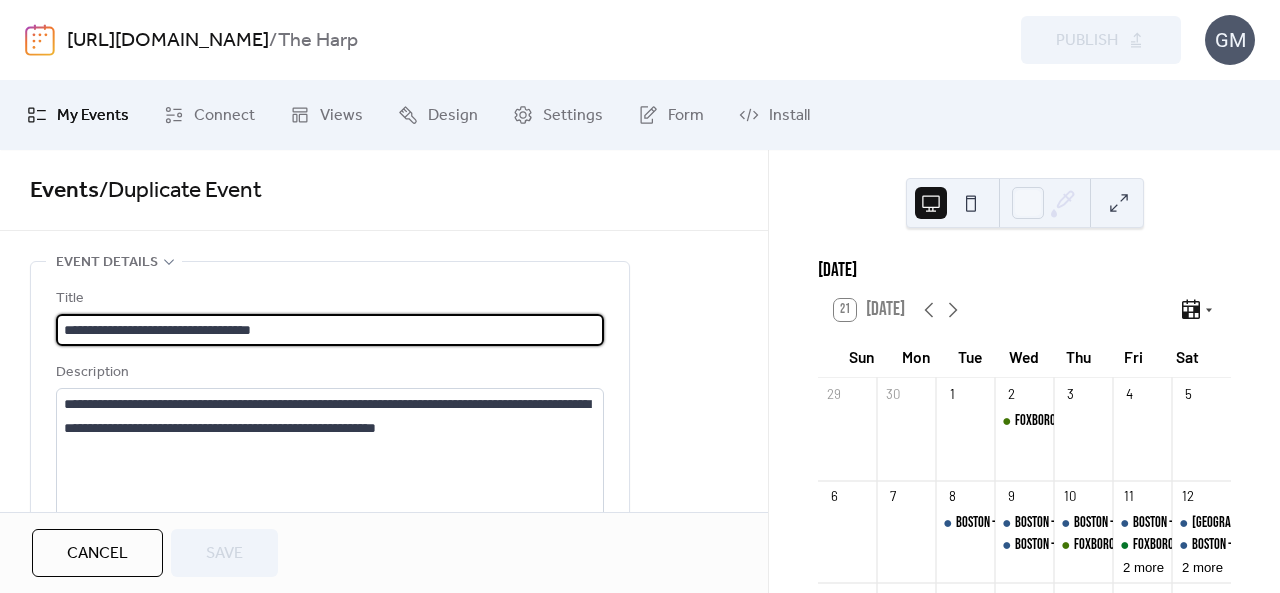 drag, startPoint x: 360, startPoint y: 329, endPoint x: 238, endPoint y: 317, distance: 122.588745 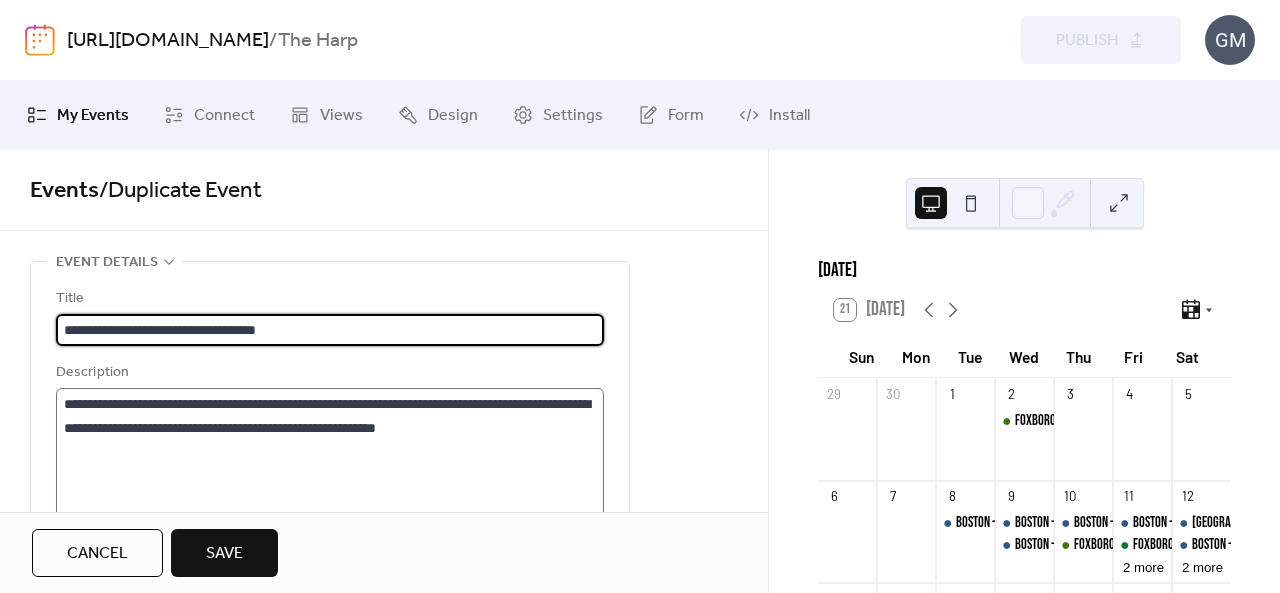 type on "**********" 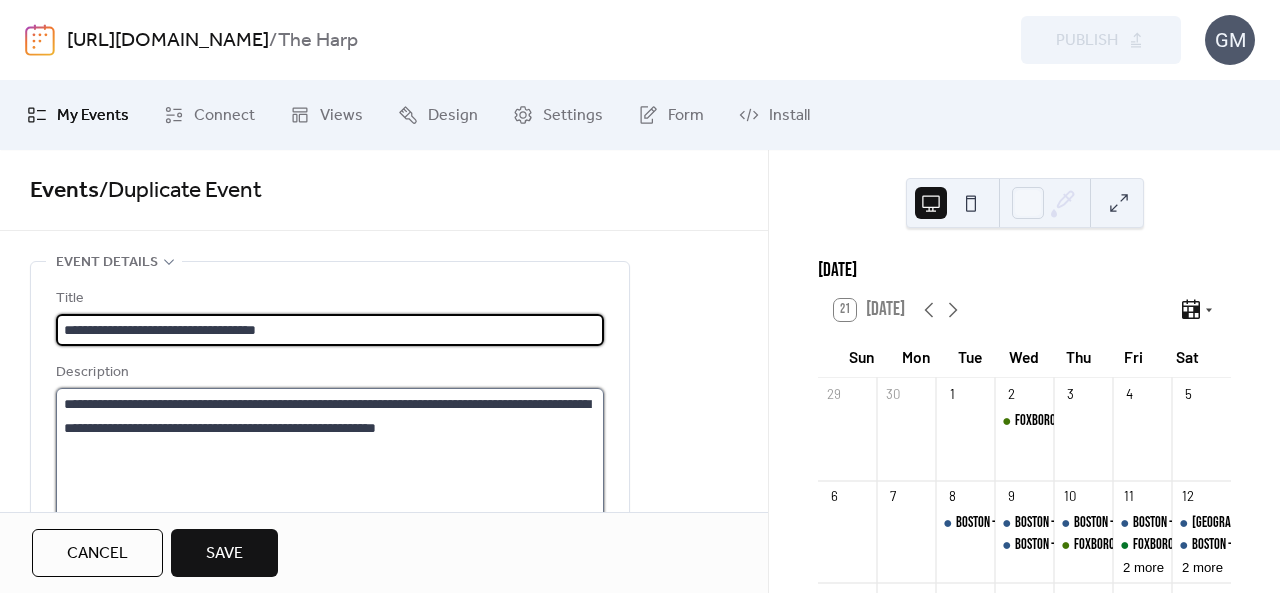 click on "**********" at bounding box center (330, 464) 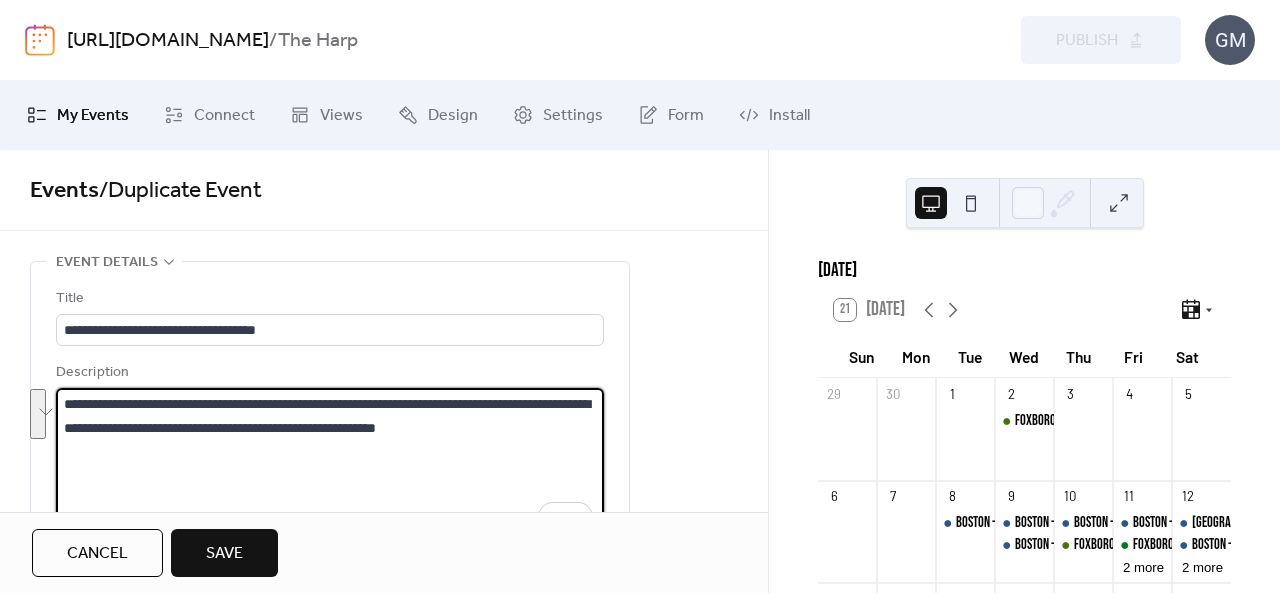 drag, startPoint x: 555, startPoint y: 430, endPoint x: 41, endPoint y: 389, distance: 515.6326 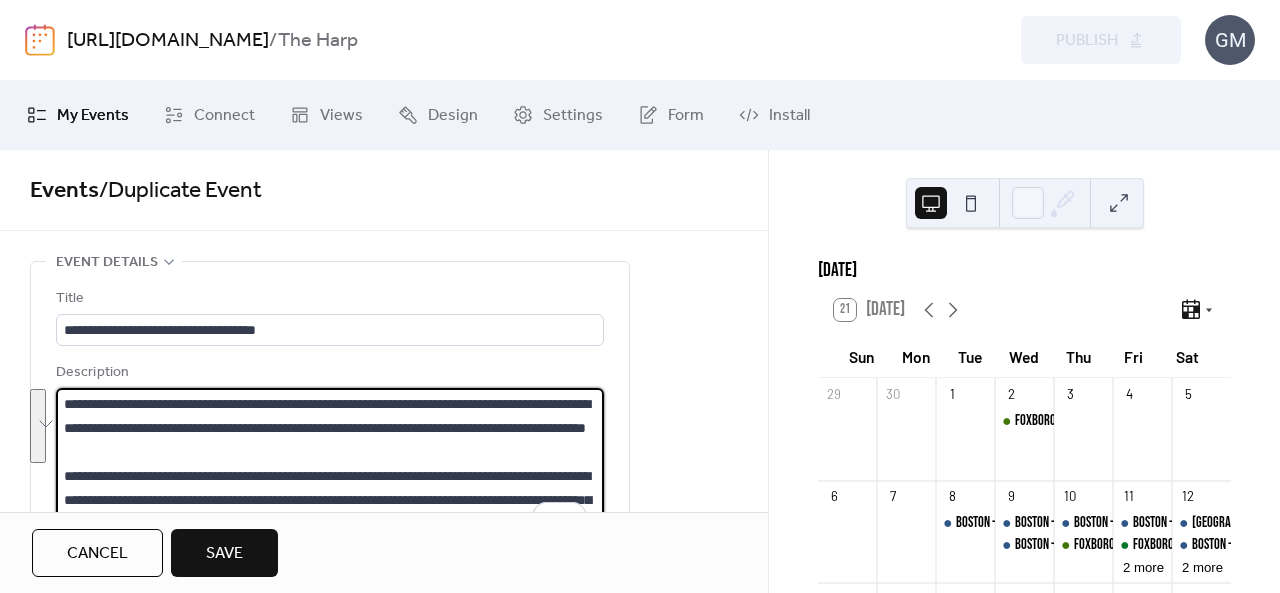 scroll, scrollTop: 45, scrollLeft: 0, axis: vertical 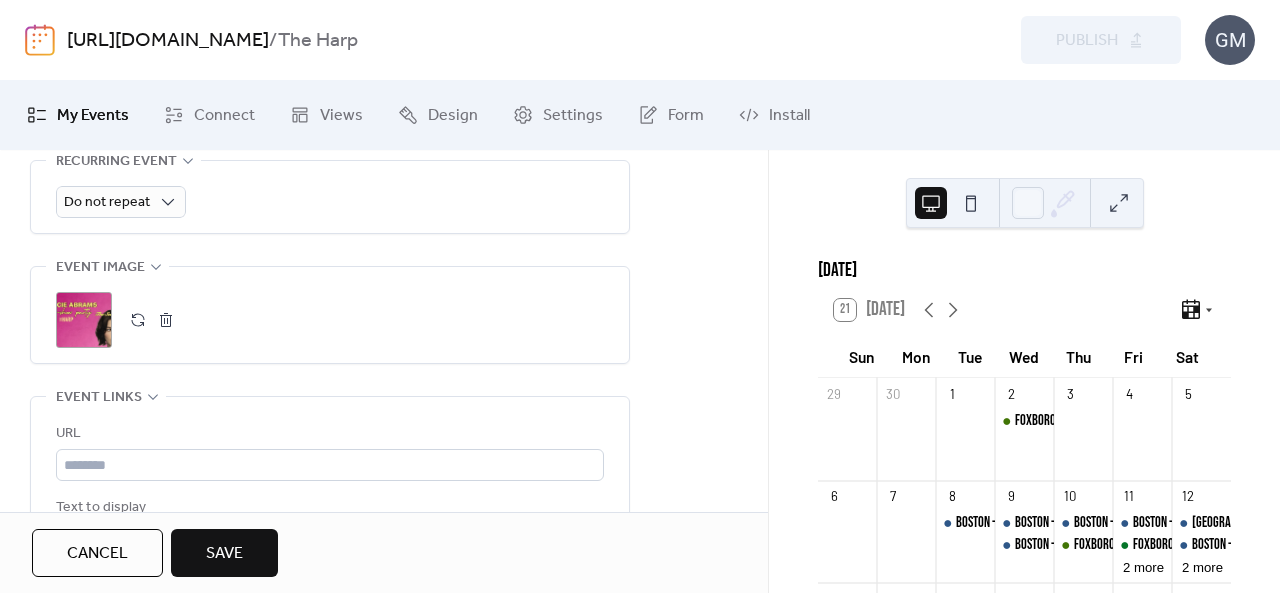 type on "**********" 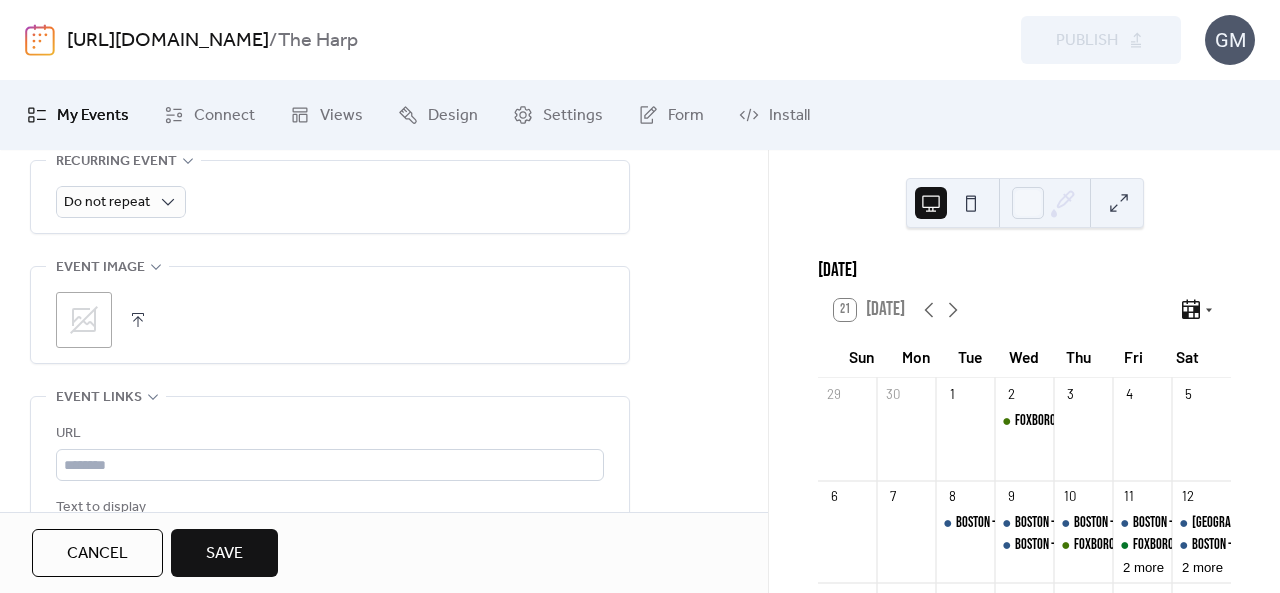 click 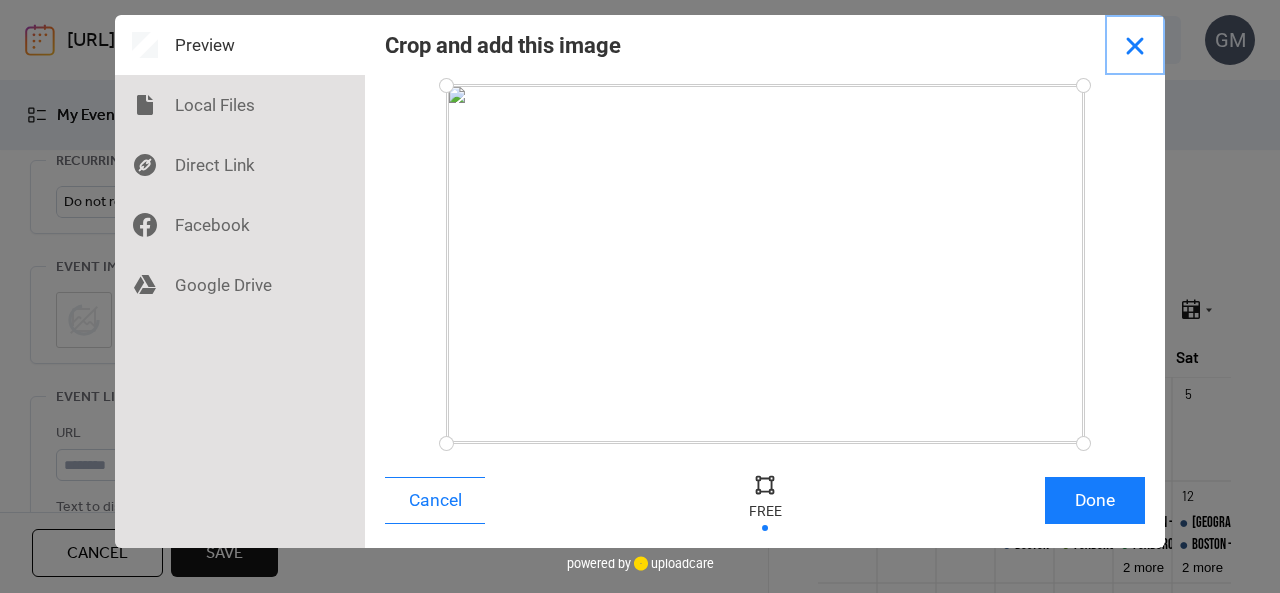 click at bounding box center [1135, 45] 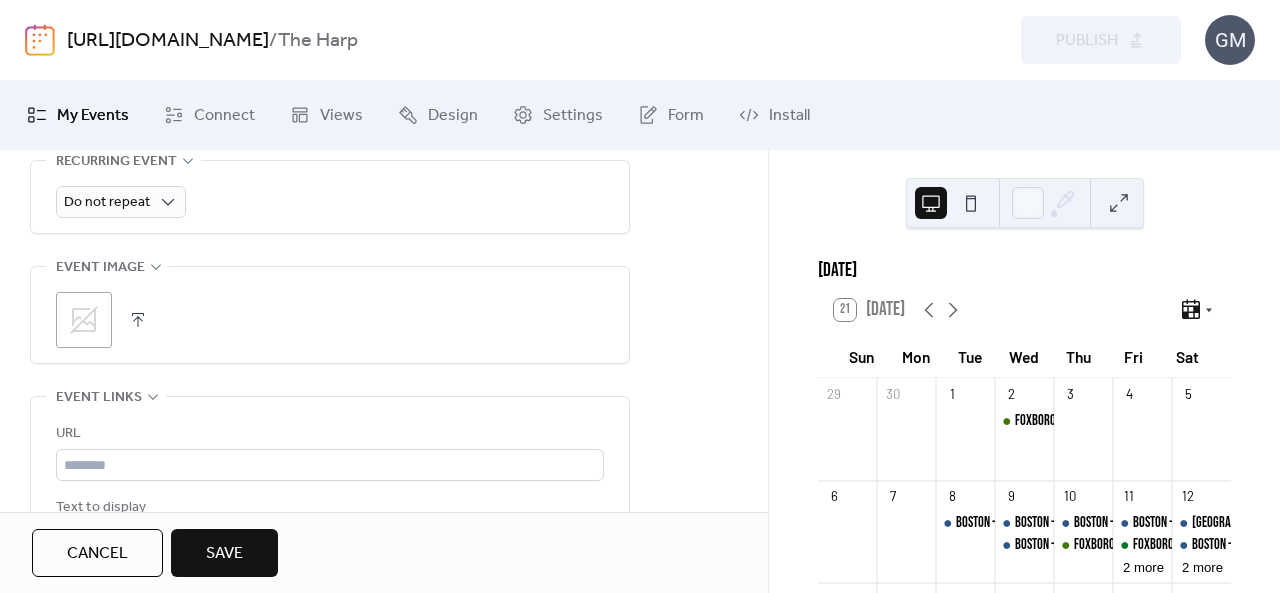 click 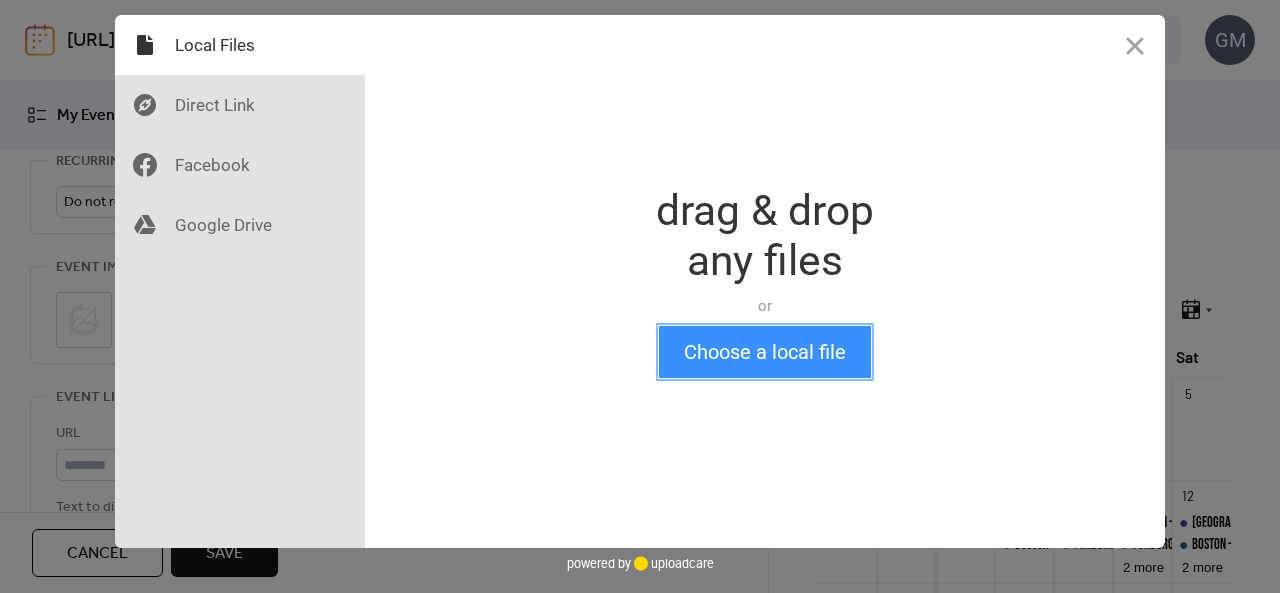 click on "Choose a local file" at bounding box center (765, 352) 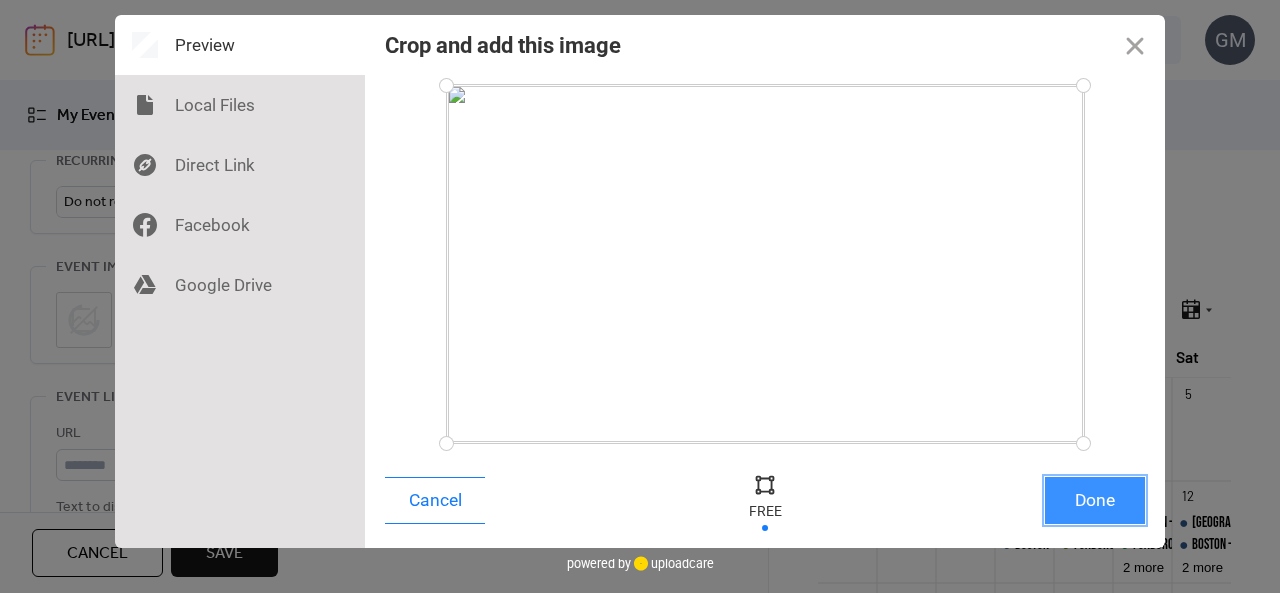 click on "Done" at bounding box center (1095, 500) 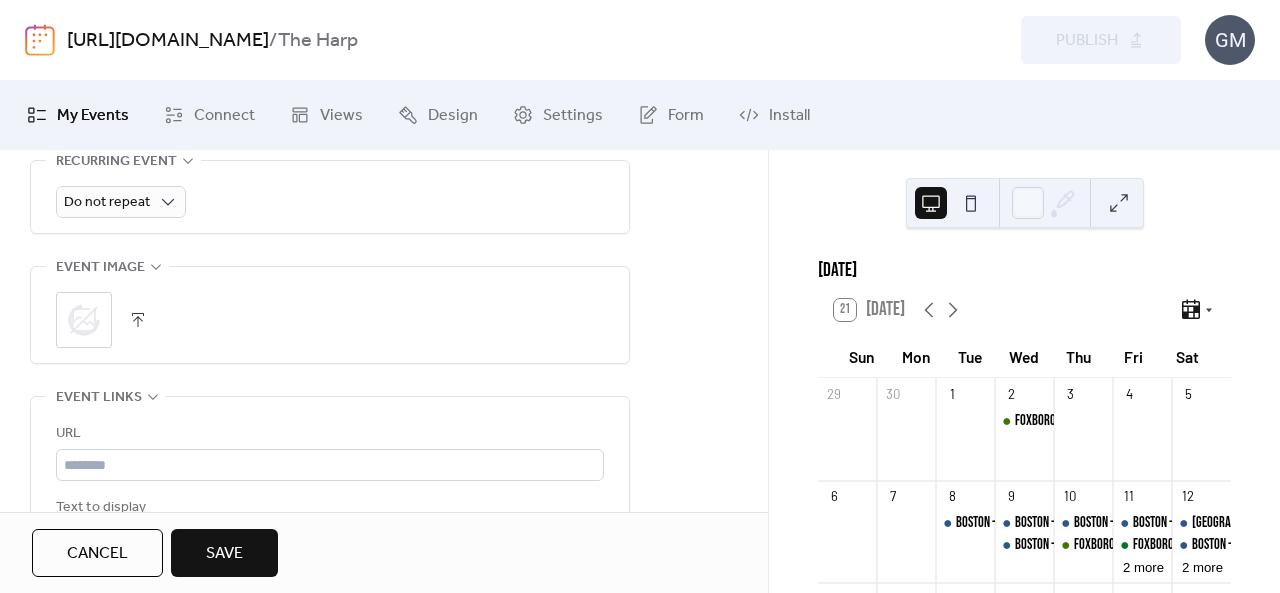 scroll, scrollTop: 604, scrollLeft: 0, axis: vertical 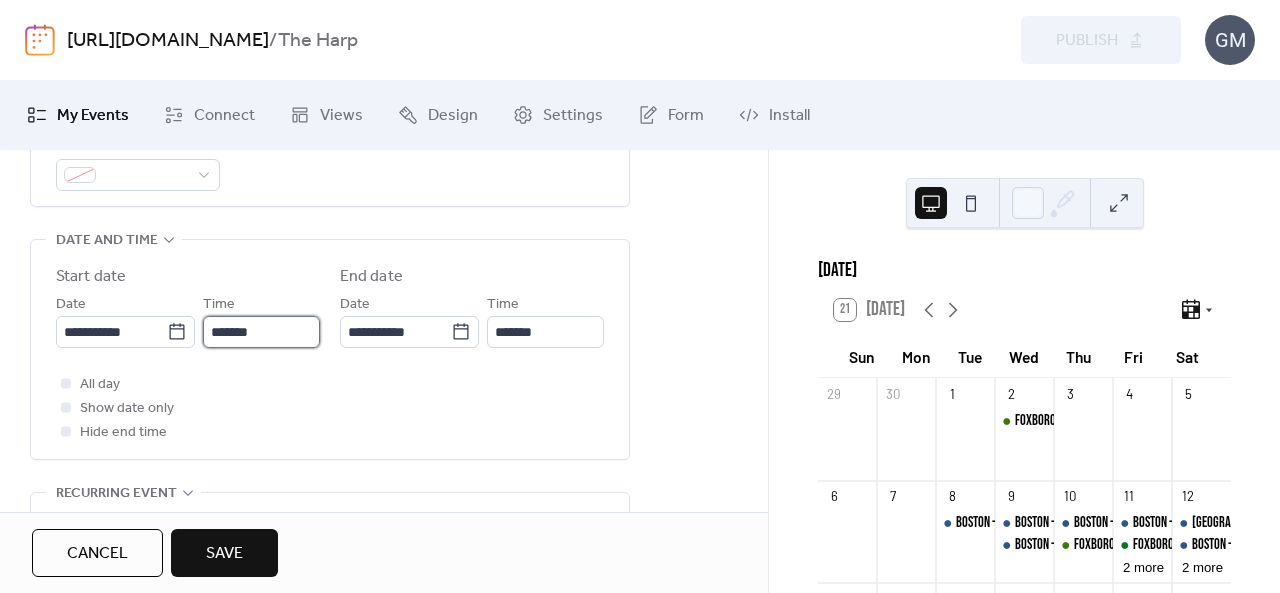 click on "*******" at bounding box center (261, 332) 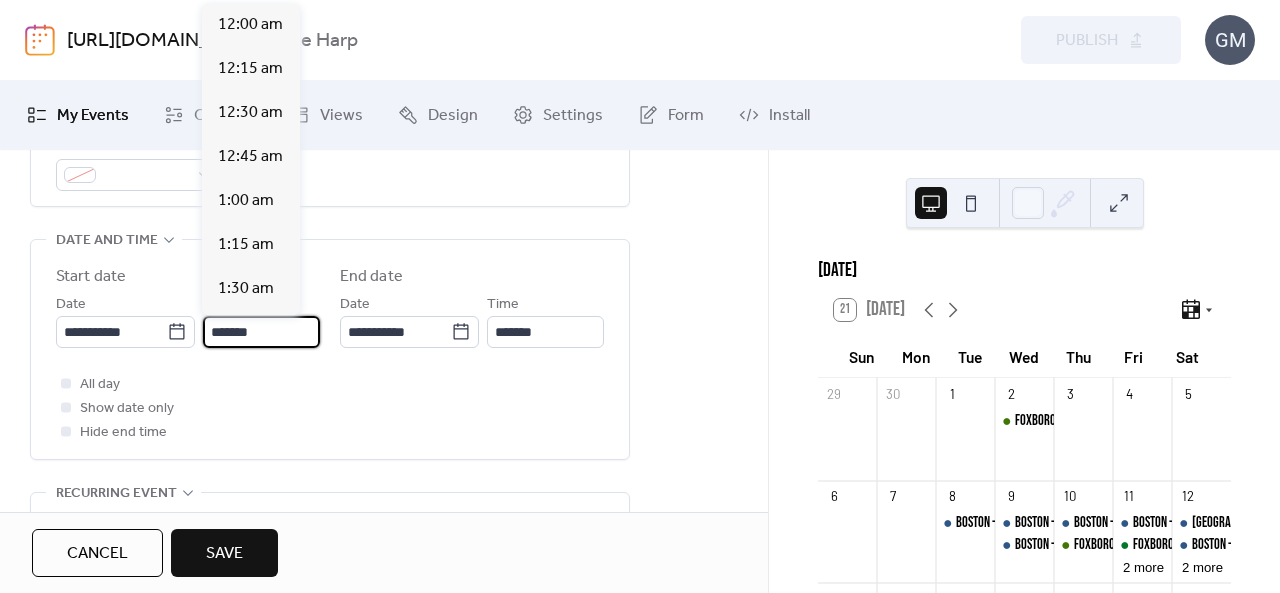 scroll, scrollTop: 2816, scrollLeft: 0, axis: vertical 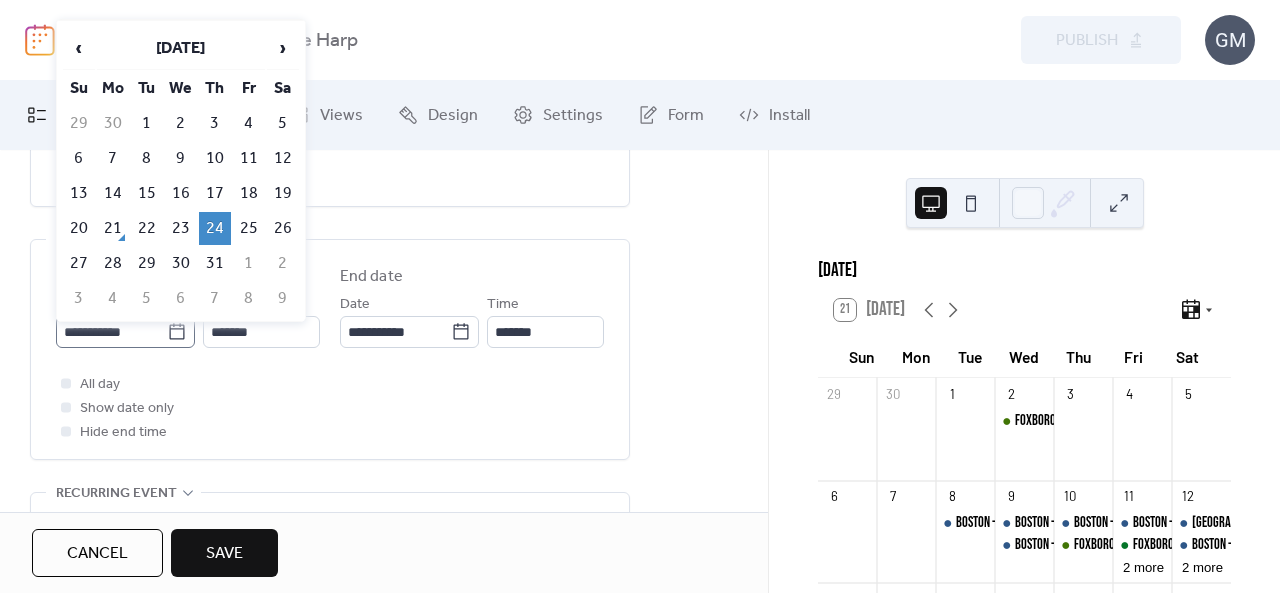 click 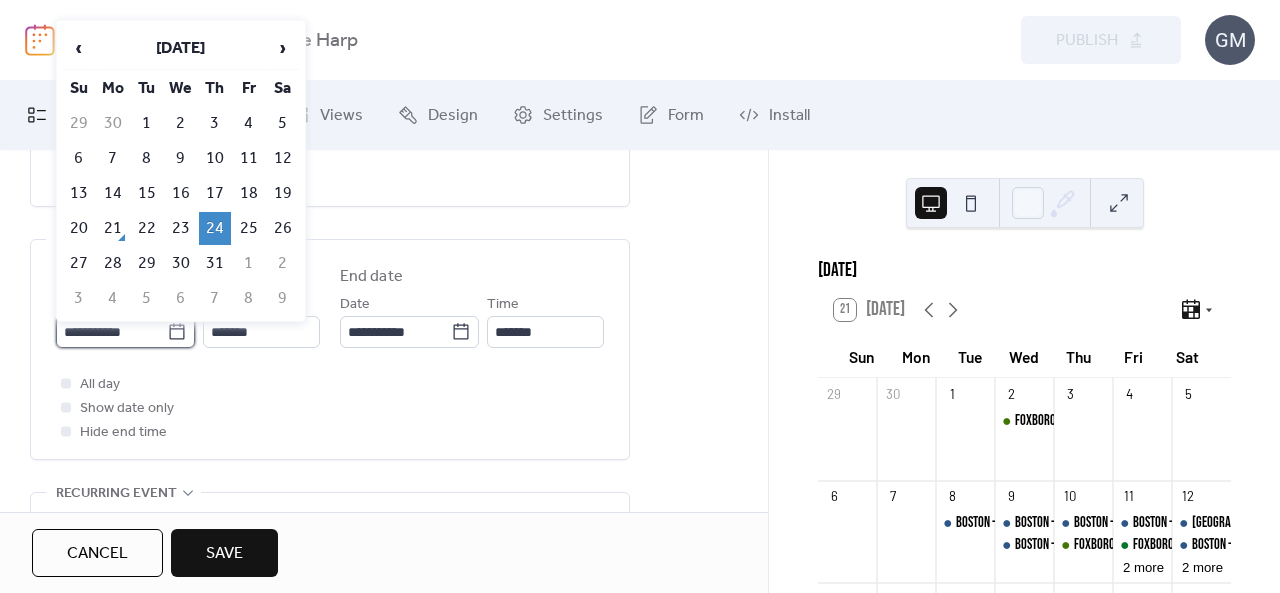click on "**********" at bounding box center (111, 332) 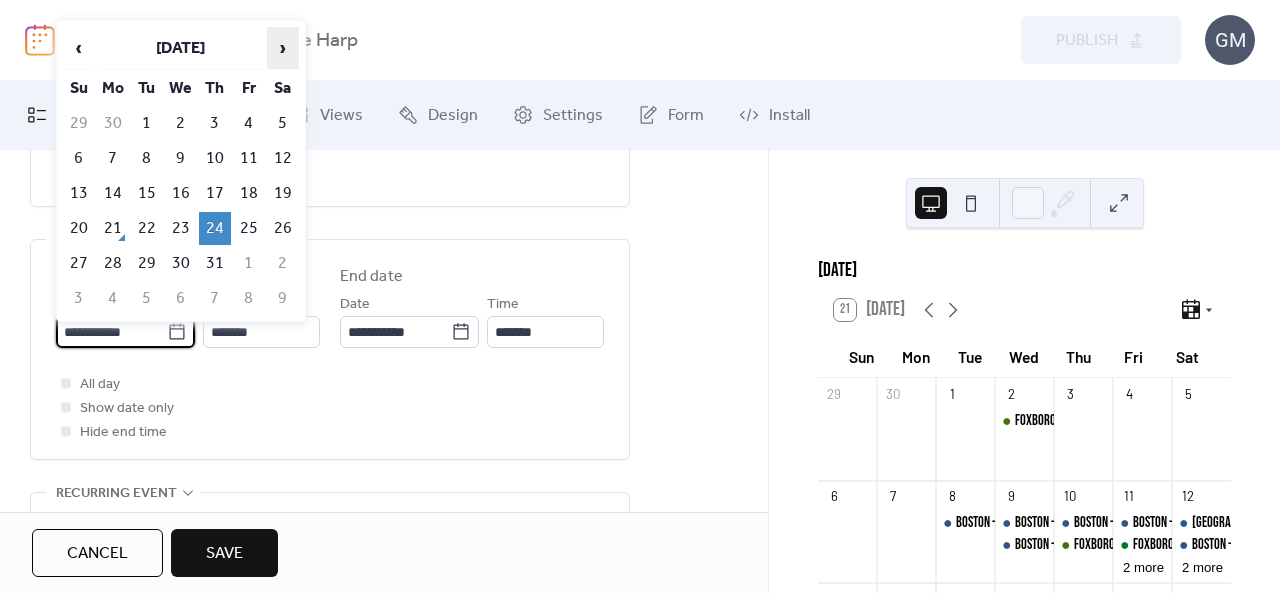 click on "›" at bounding box center [283, 48] 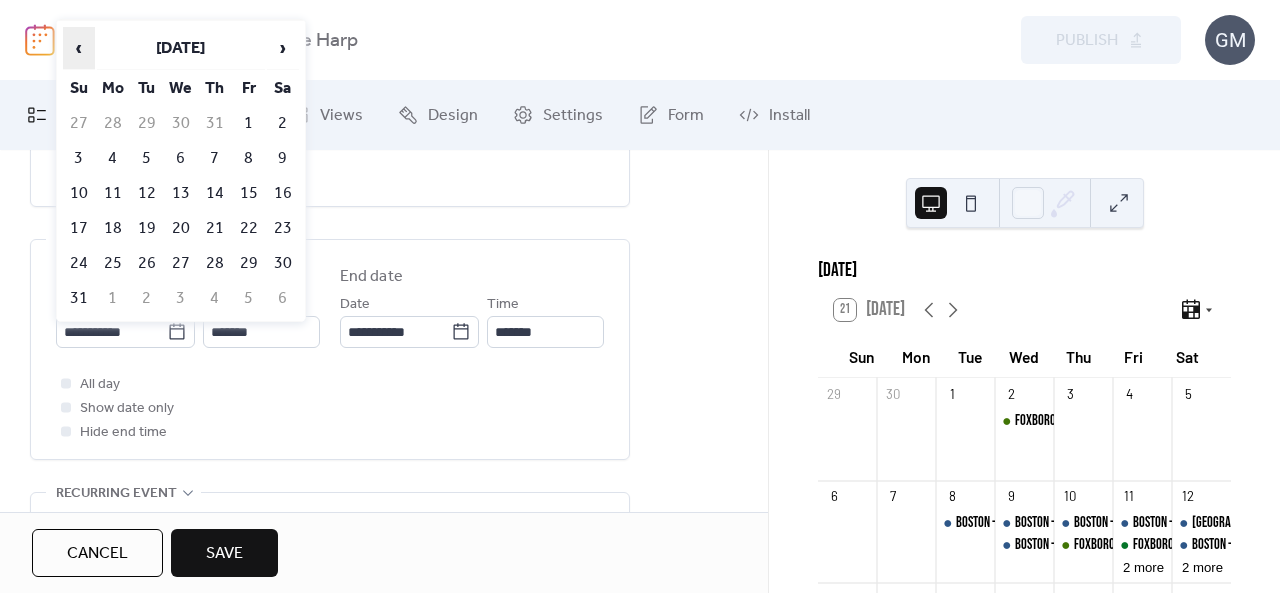click on "‹" at bounding box center [79, 48] 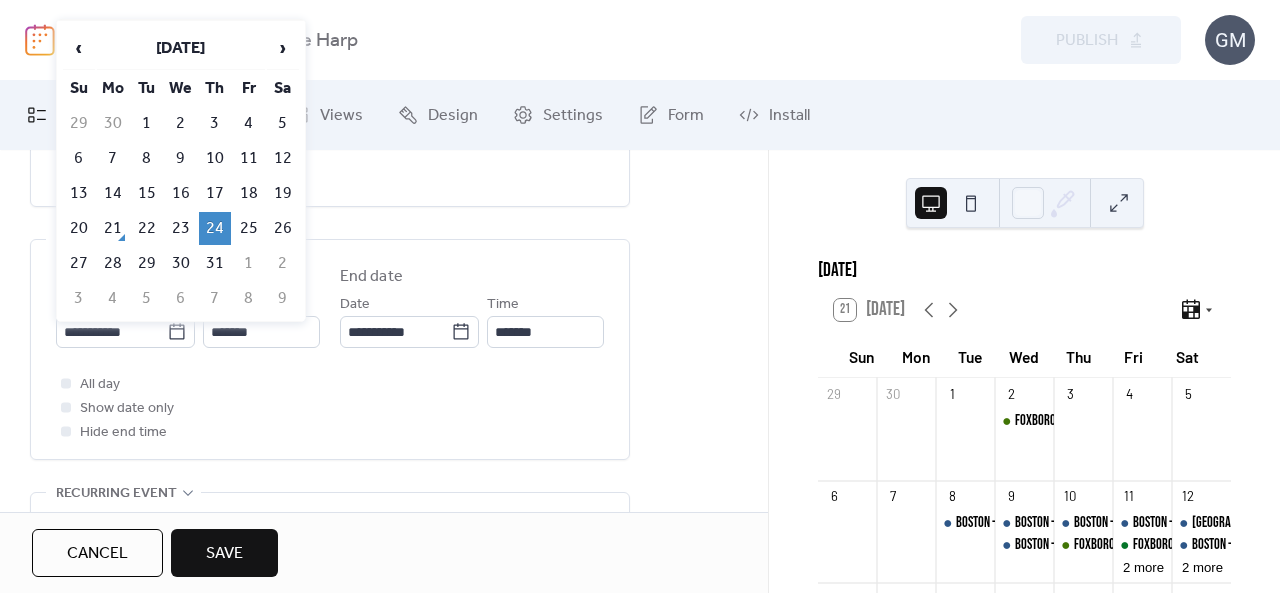click on "24" at bounding box center [215, 228] 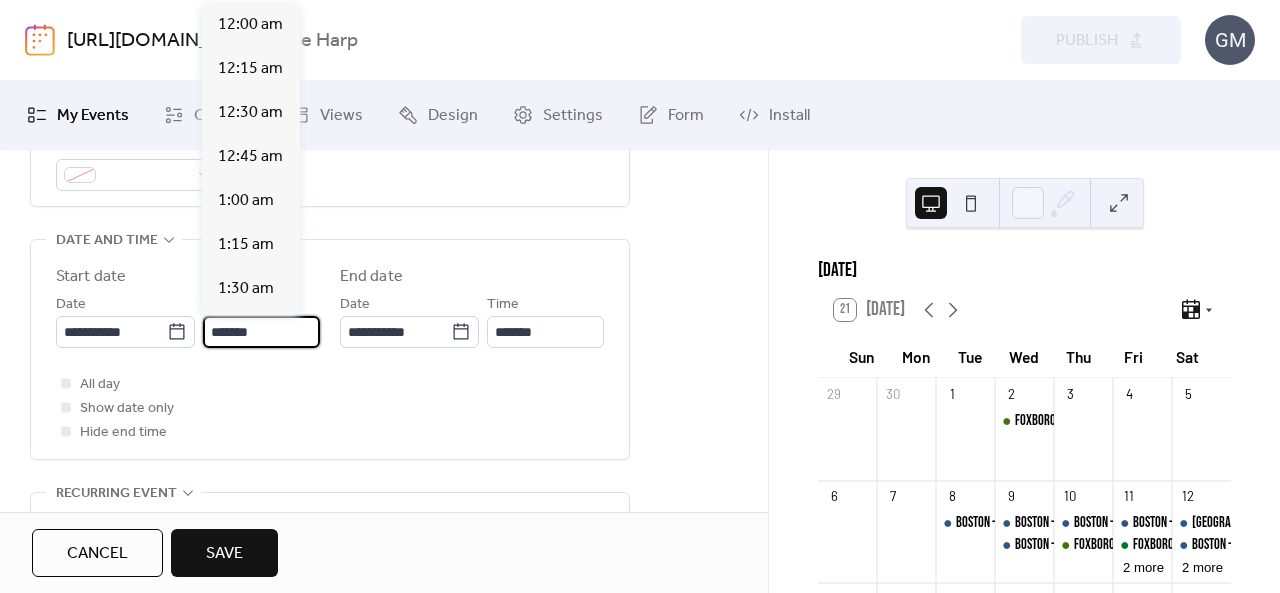 click on "*******" at bounding box center [261, 332] 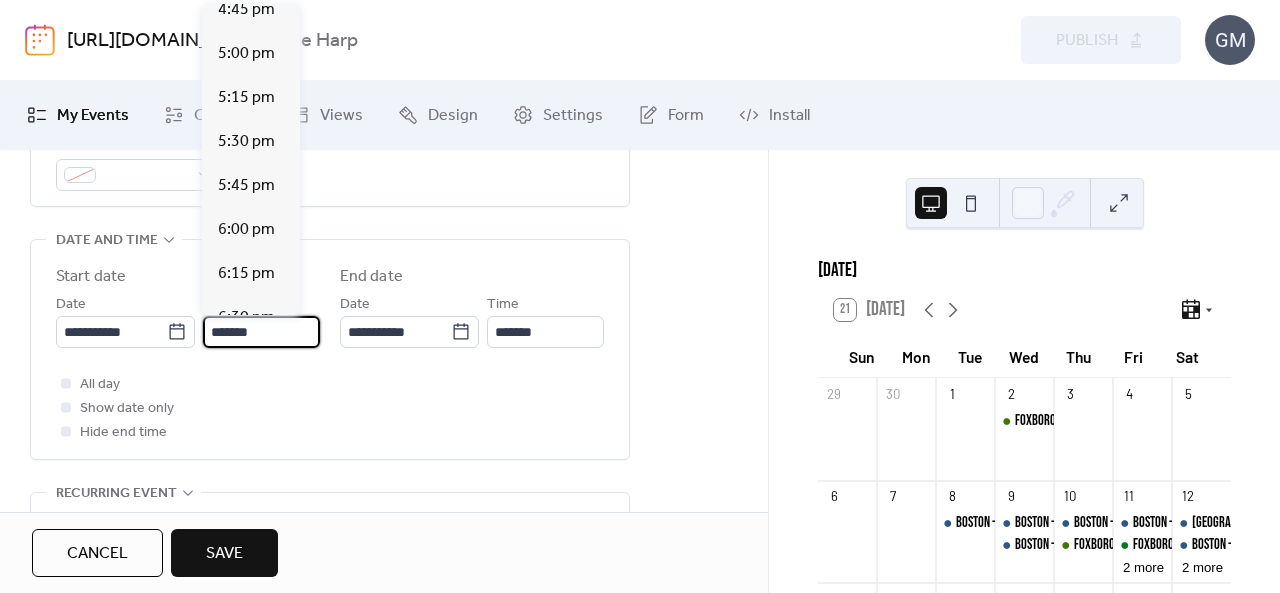 scroll, scrollTop: 2931, scrollLeft: 0, axis: vertical 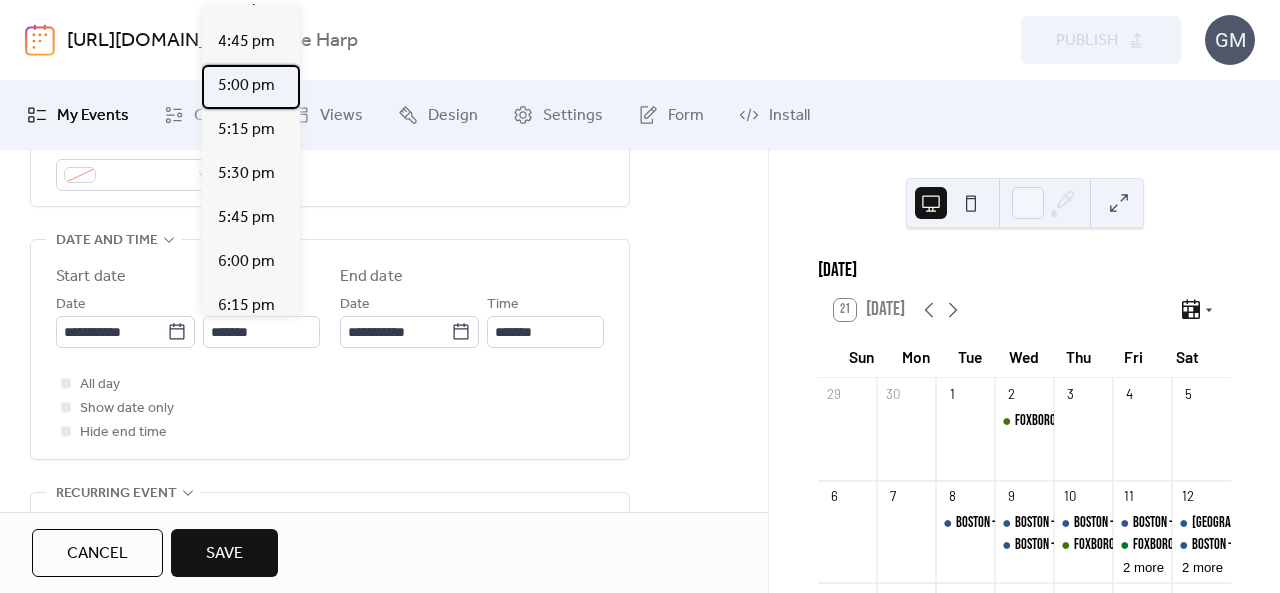 click on "5:00 pm" at bounding box center [246, 86] 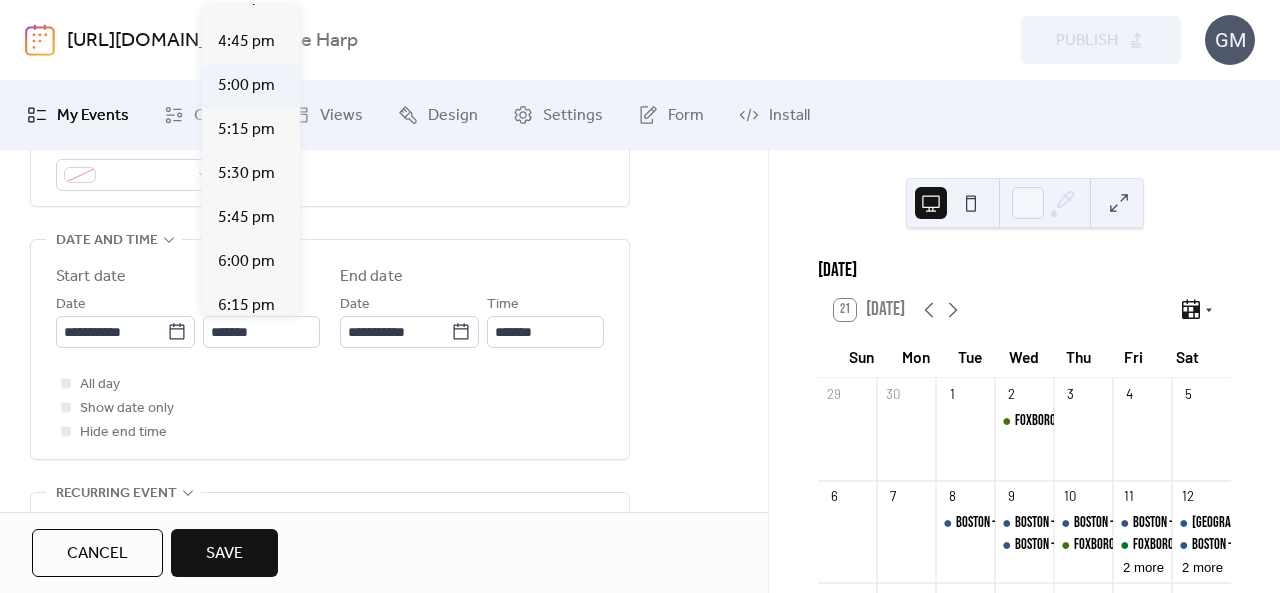 type on "*******" 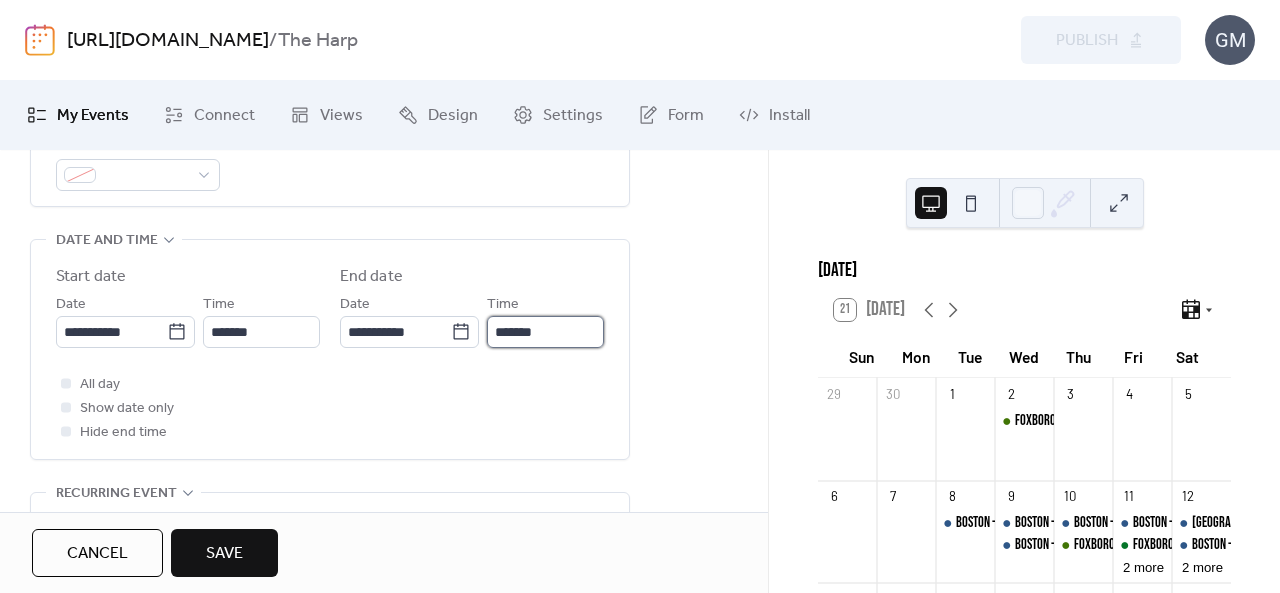 click on "*******" at bounding box center [545, 332] 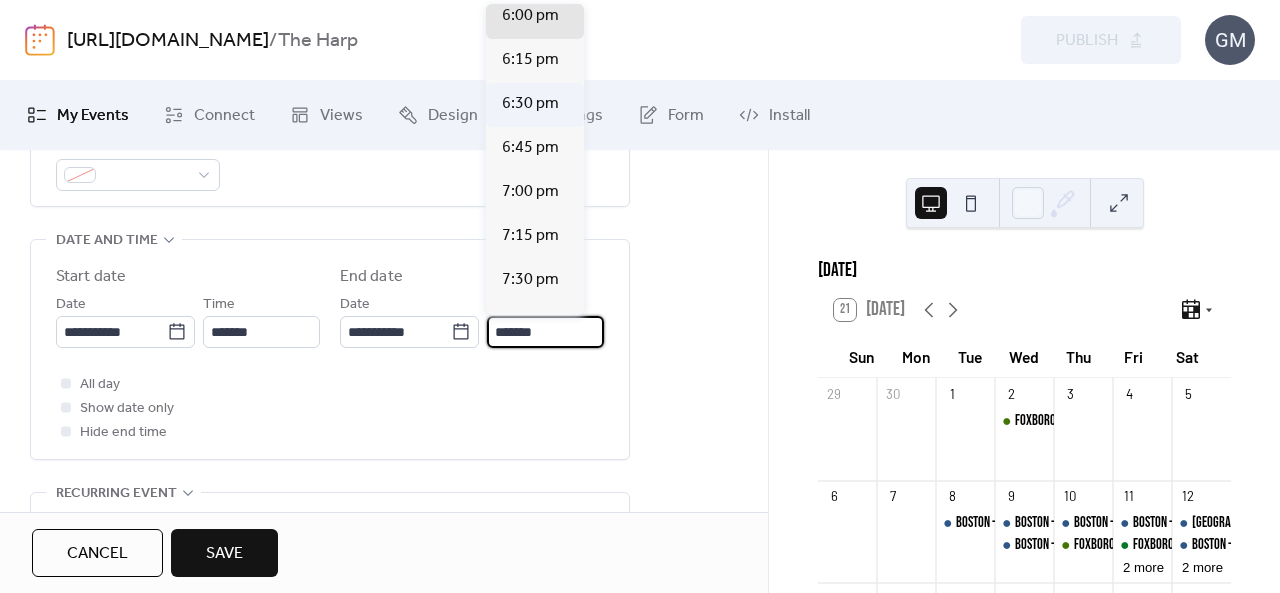 scroll, scrollTop: 142, scrollLeft: 0, axis: vertical 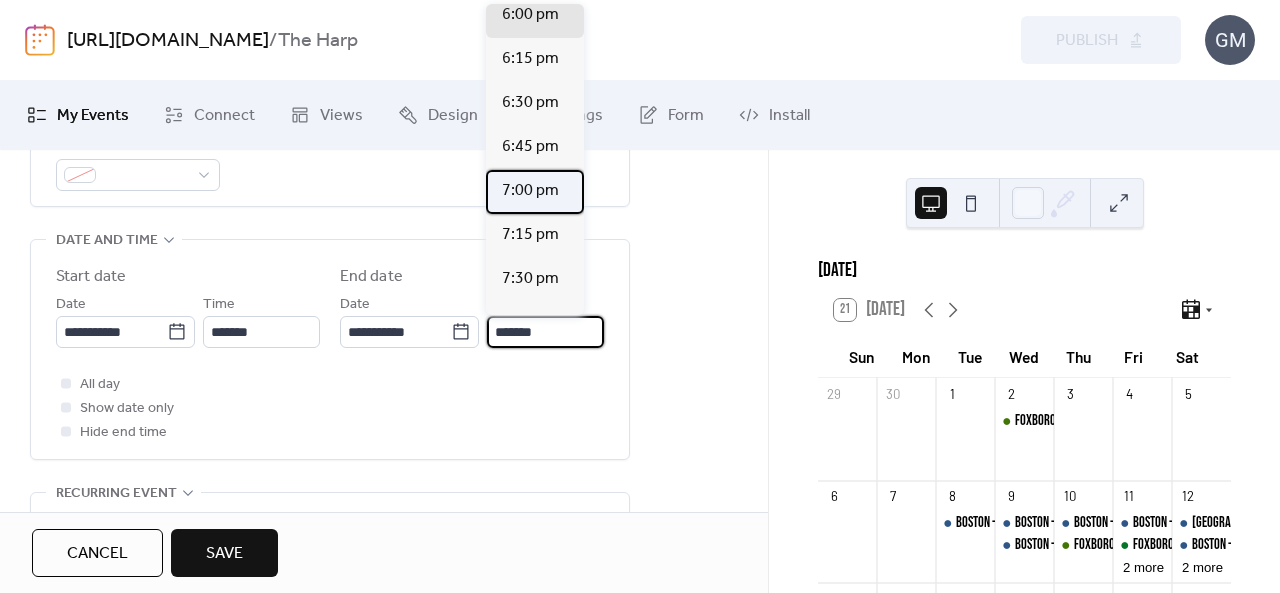 click on "7:00 pm" at bounding box center (530, 191) 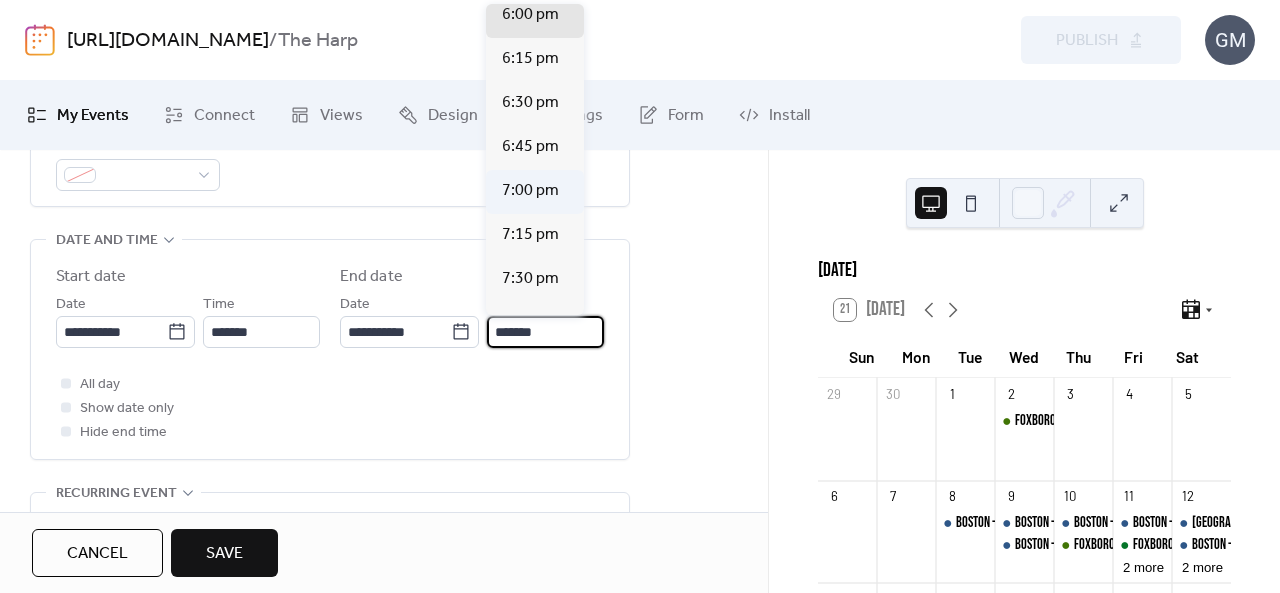 type on "*******" 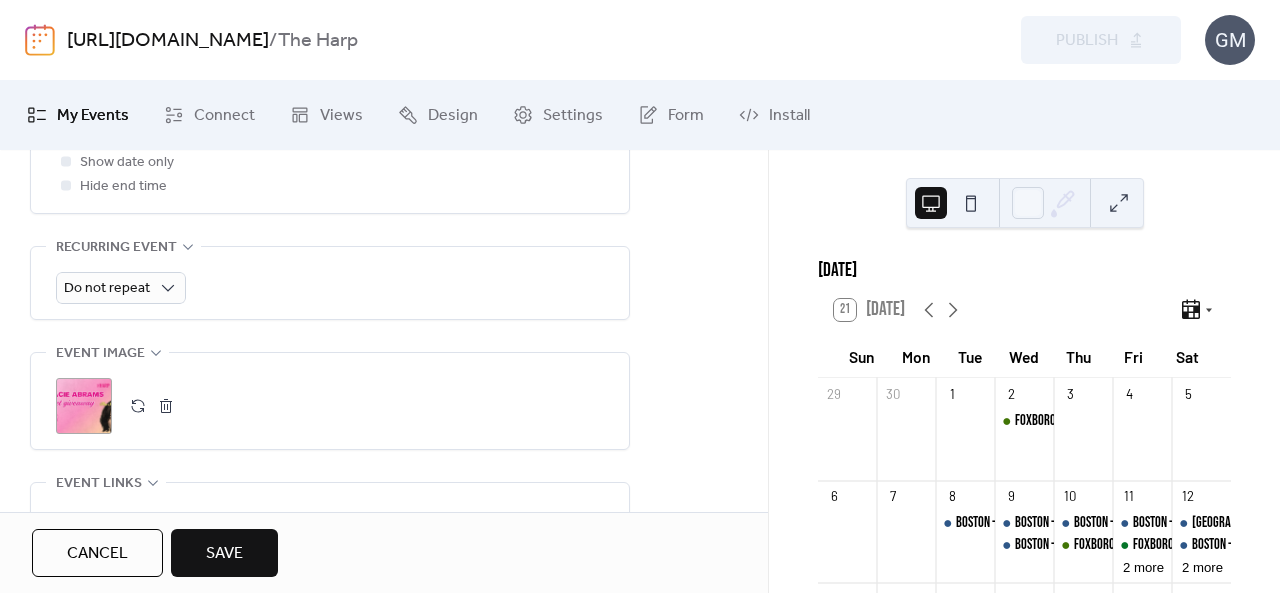 scroll, scrollTop: 1102, scrollLeft: 0, axis: vertical 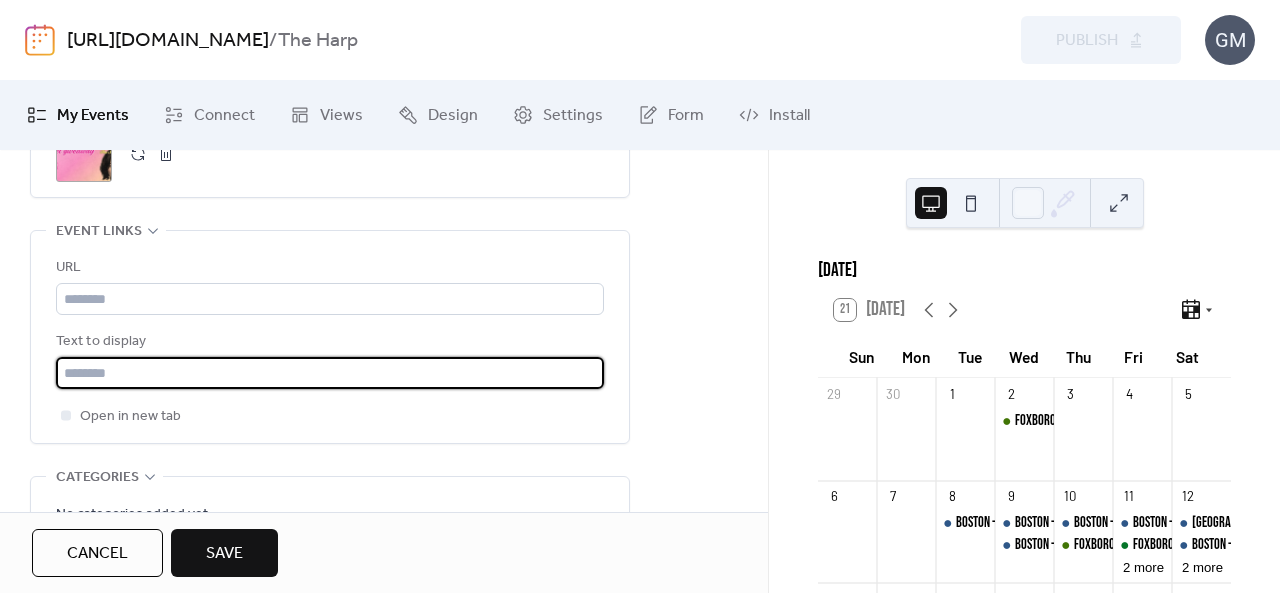 click at bounding box center [330, 373] 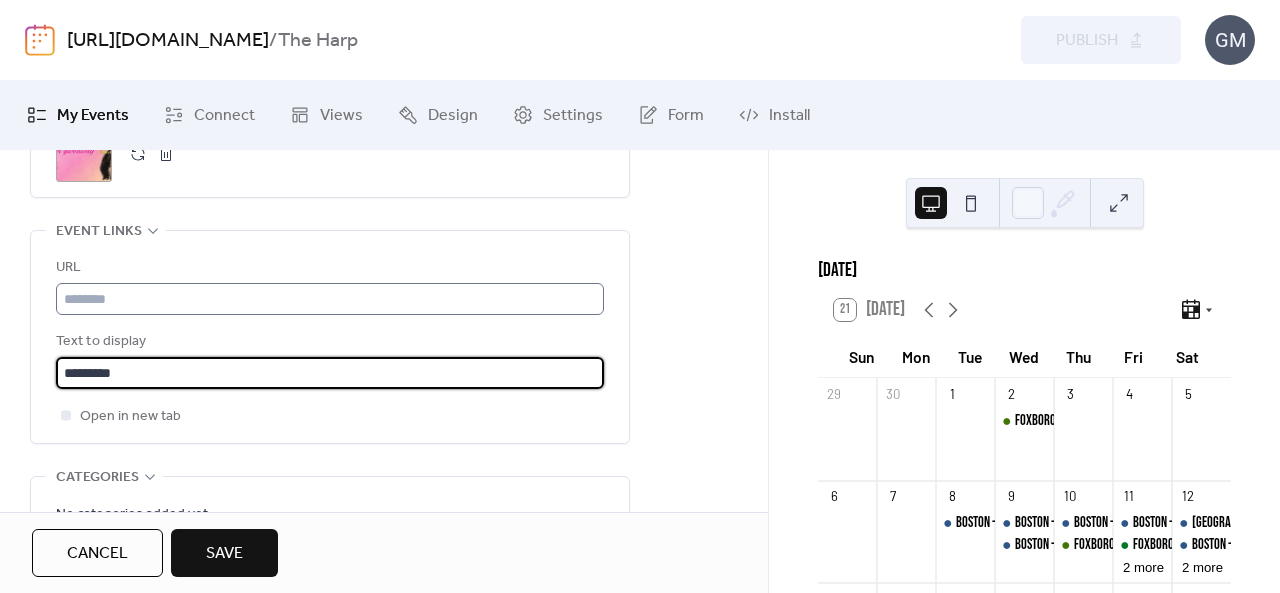 type on "*********" 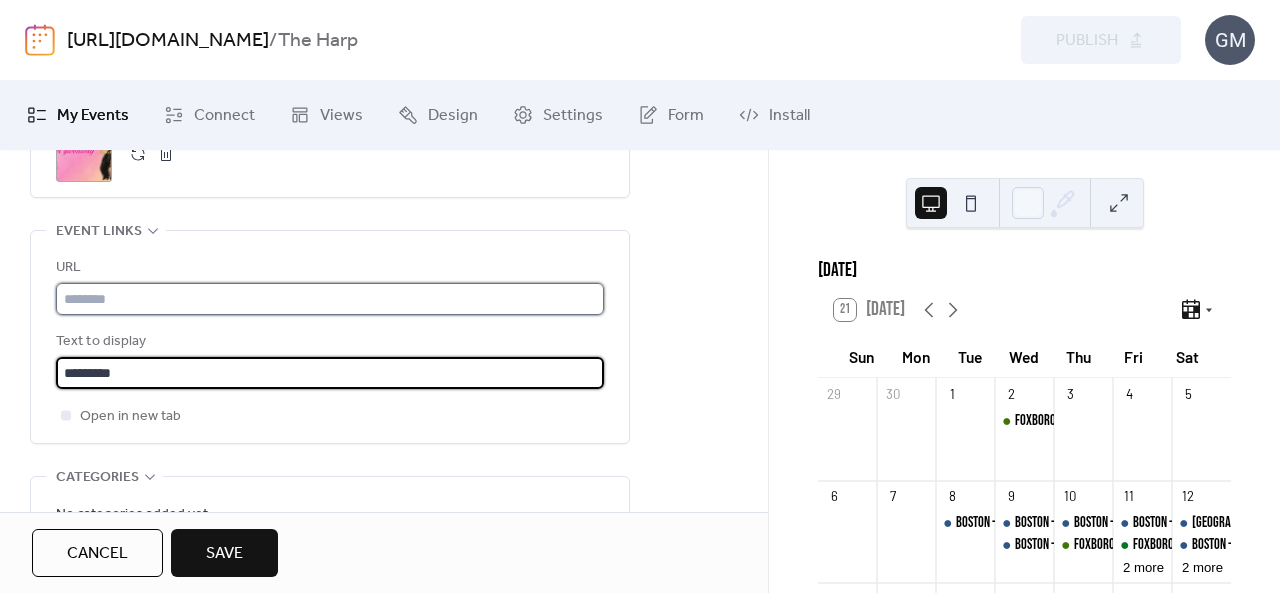 click at bounding box center (330, 299) 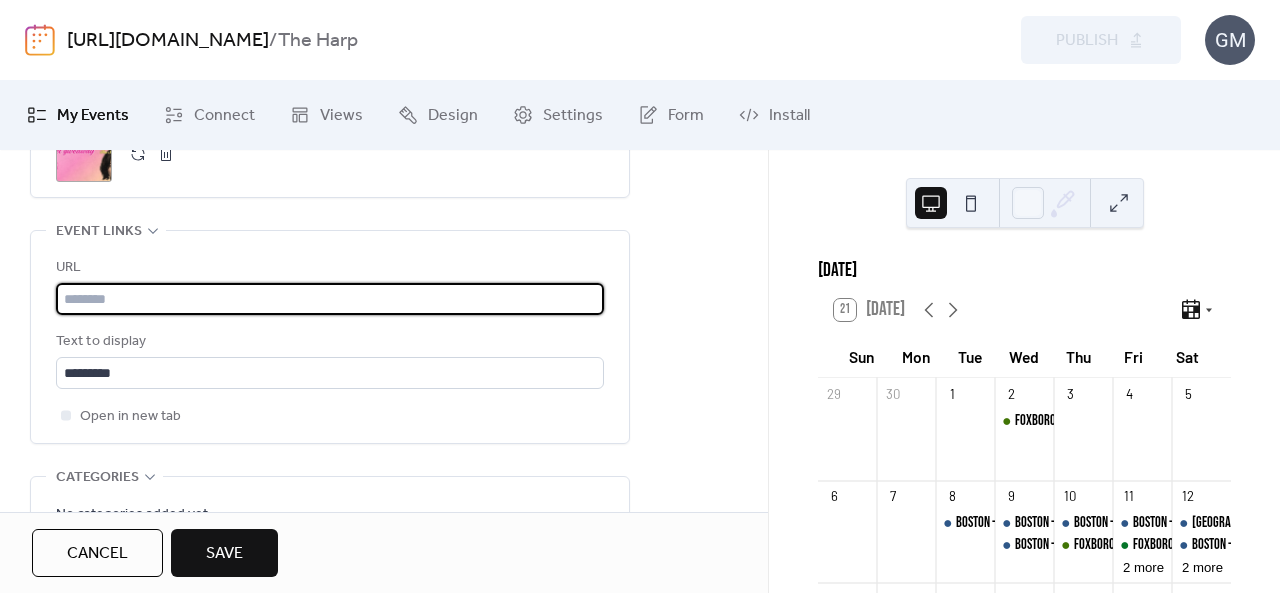 paste on "**********" 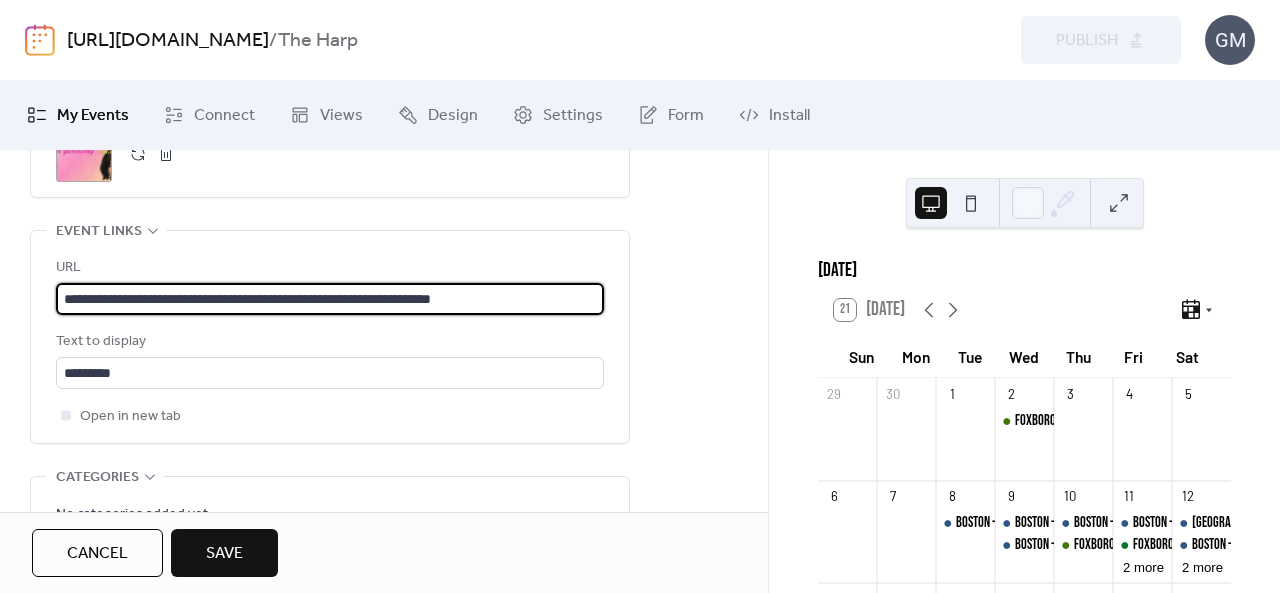 scroll, scrollTop: 1290, scrollLeft: 0, axis: vertical 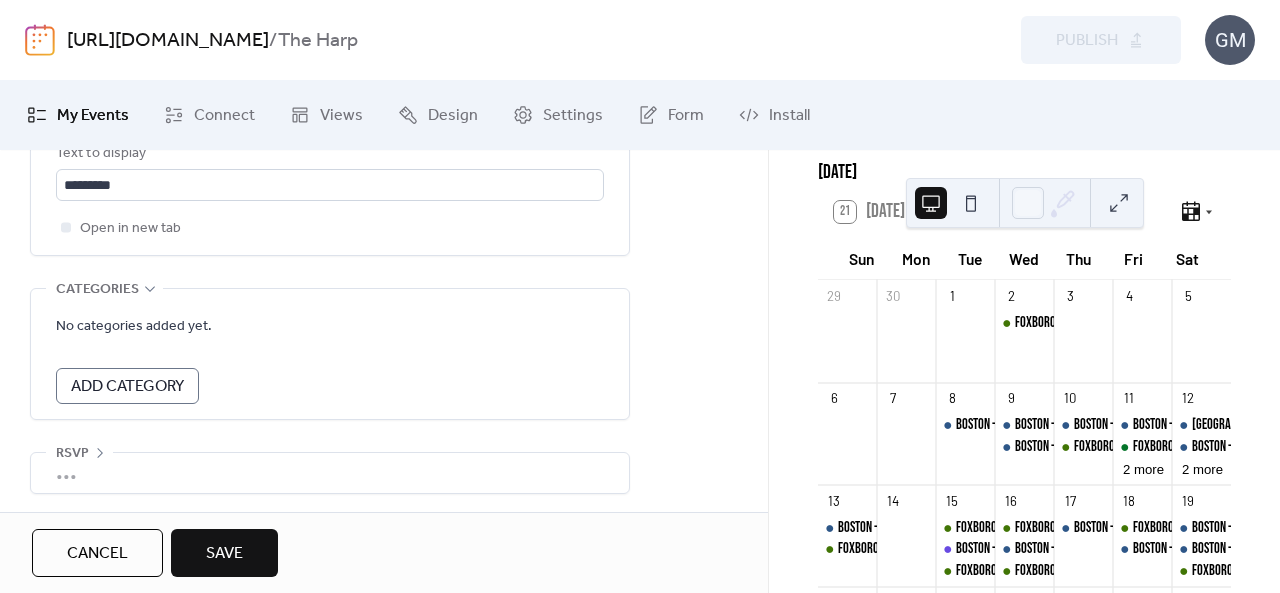 type on "**********" 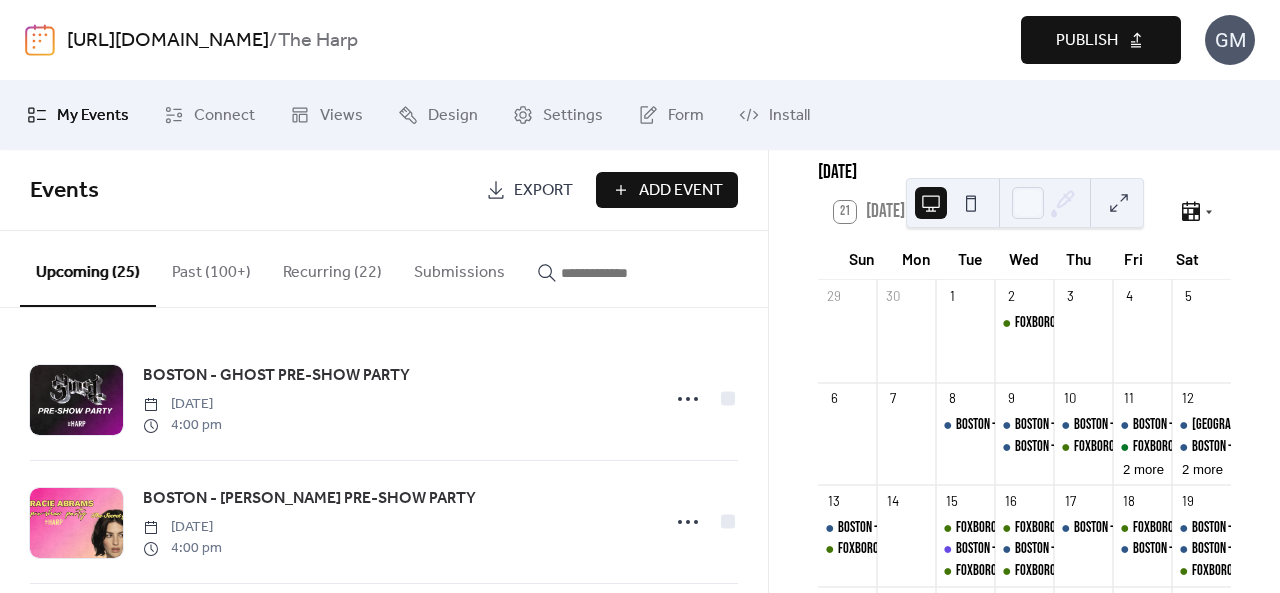 scroll, scrollTop: 268, scrollLeft: 0, axis: vertical 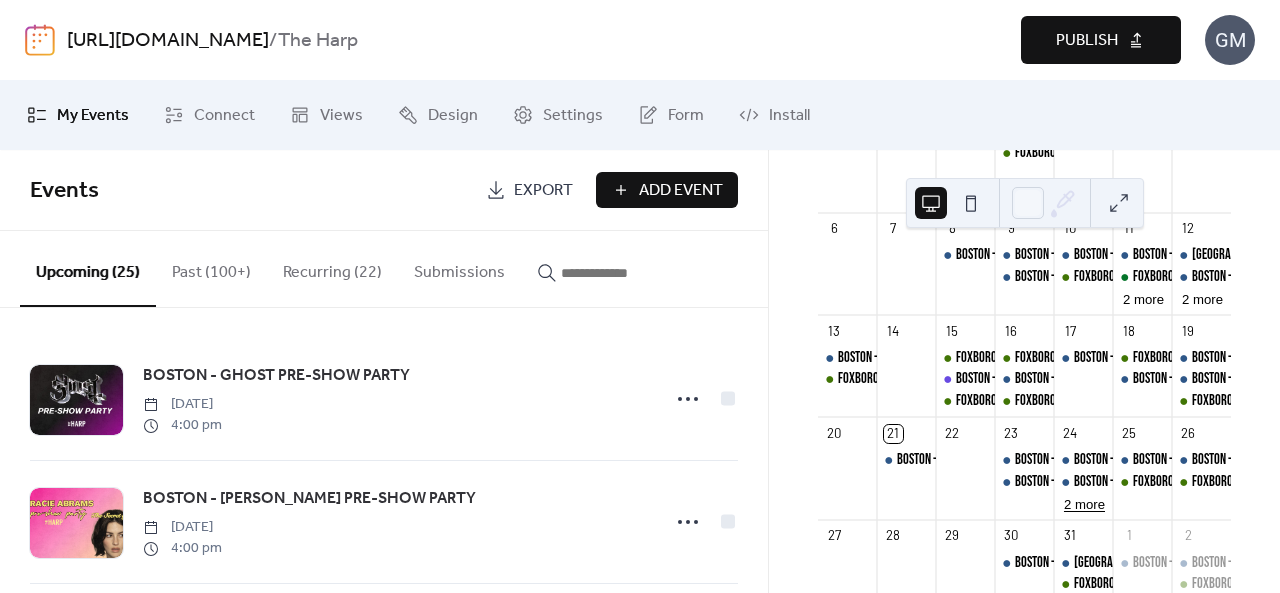 click on "2 more" at bounding box center [1084, 503] 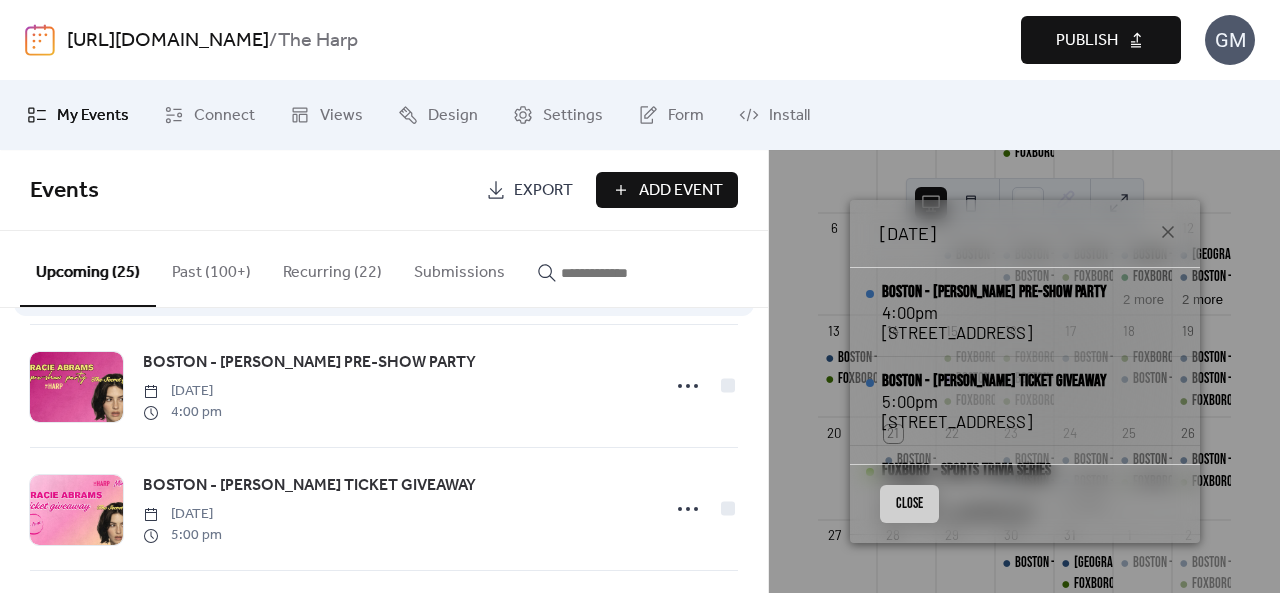 scroll, scrollTop: 268, scrollLeft: 0, axis: vertical 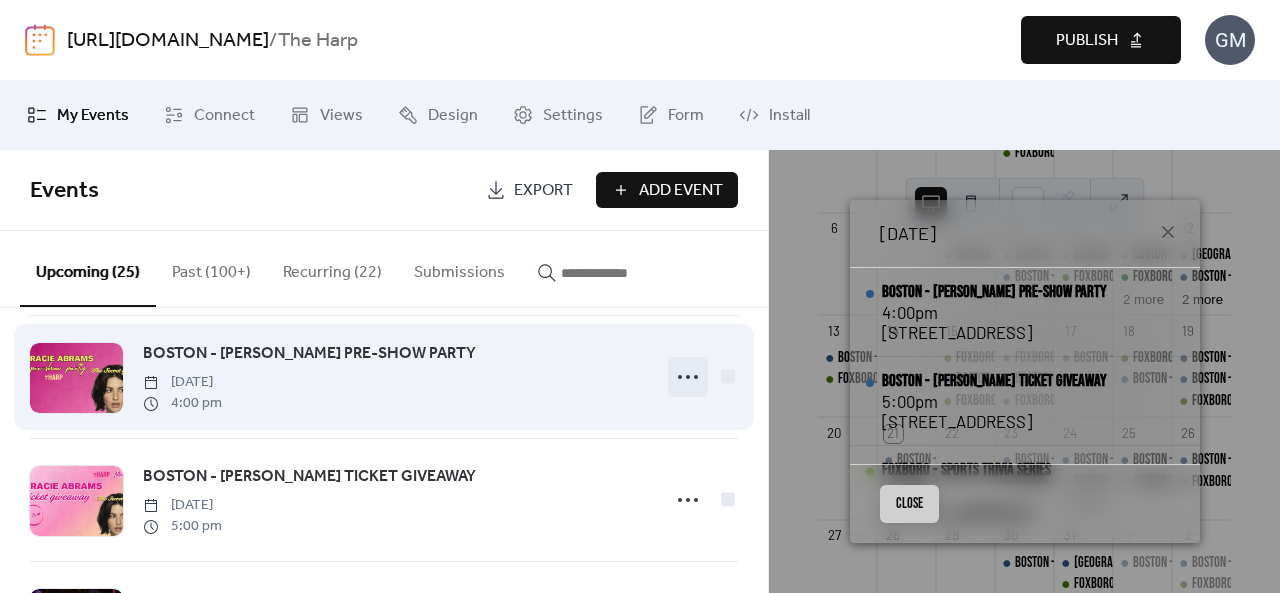 click 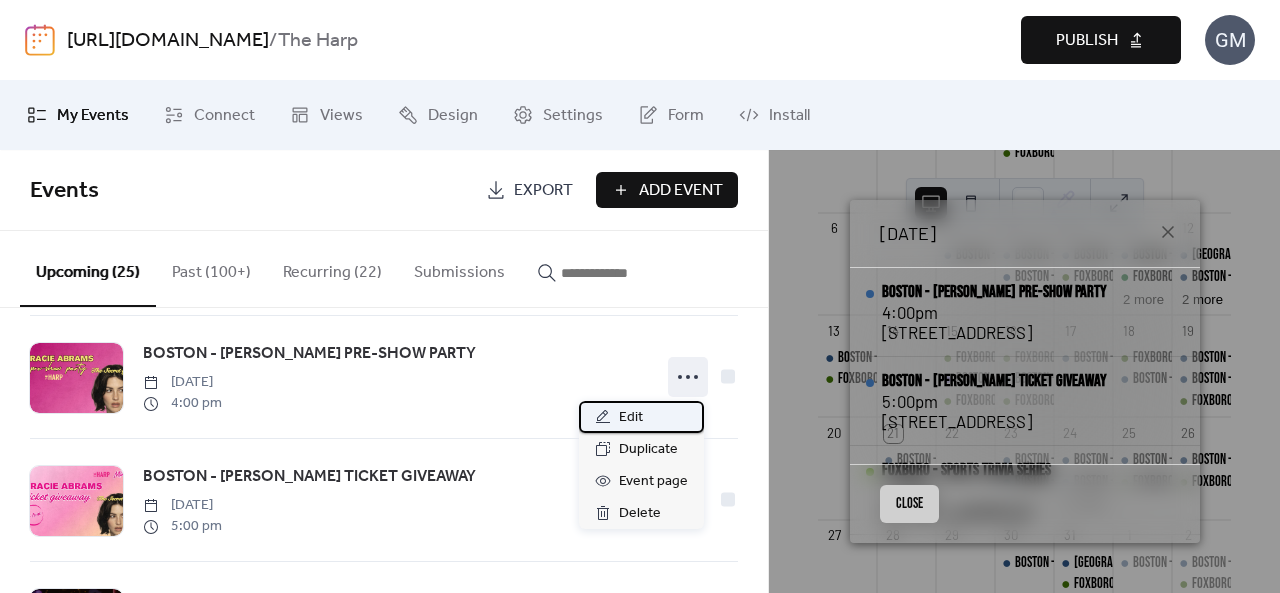 click 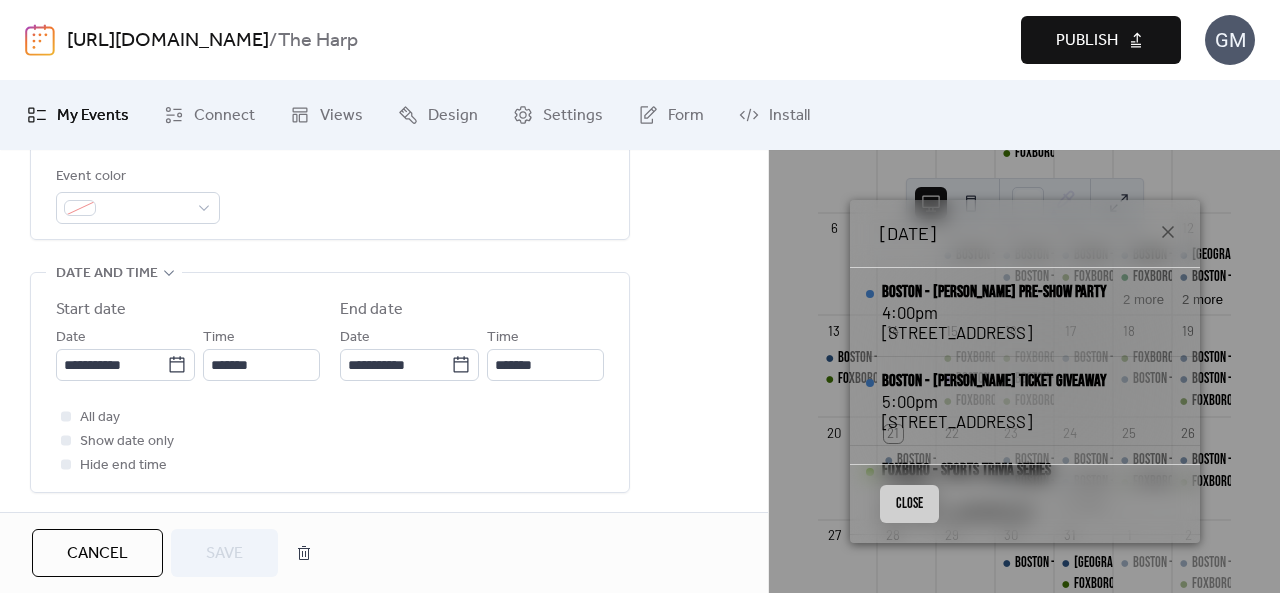 scroll, scrollTop: 574, scrollLeft: 0, axis: vertical 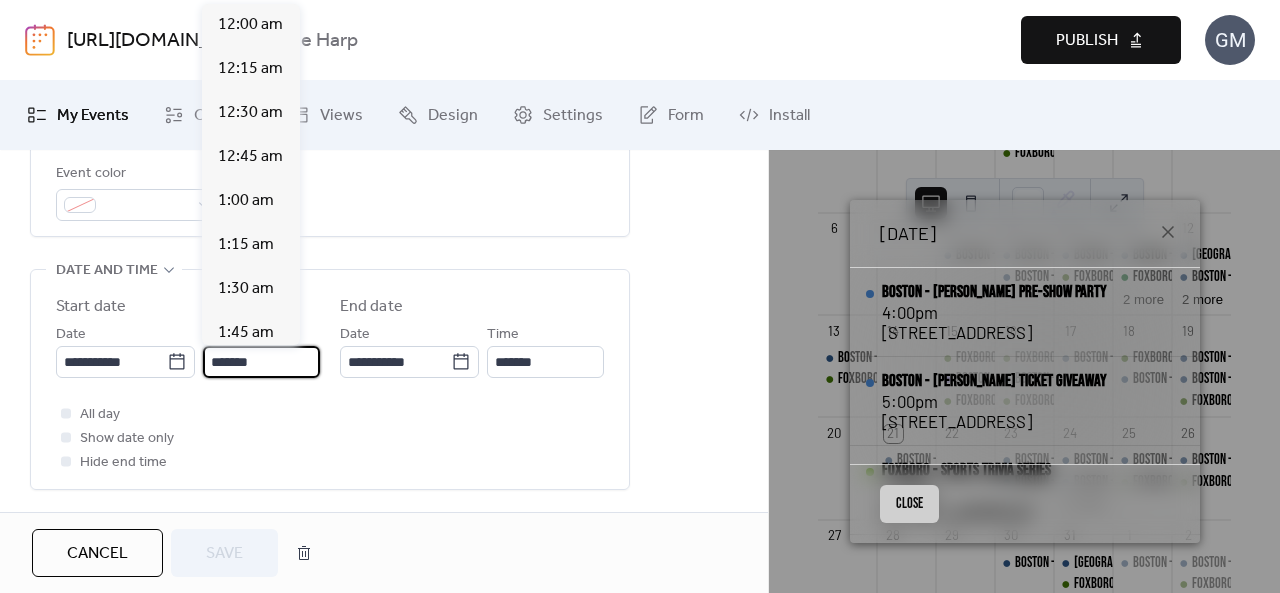 click on "*******" at bounding box center [261, 362] 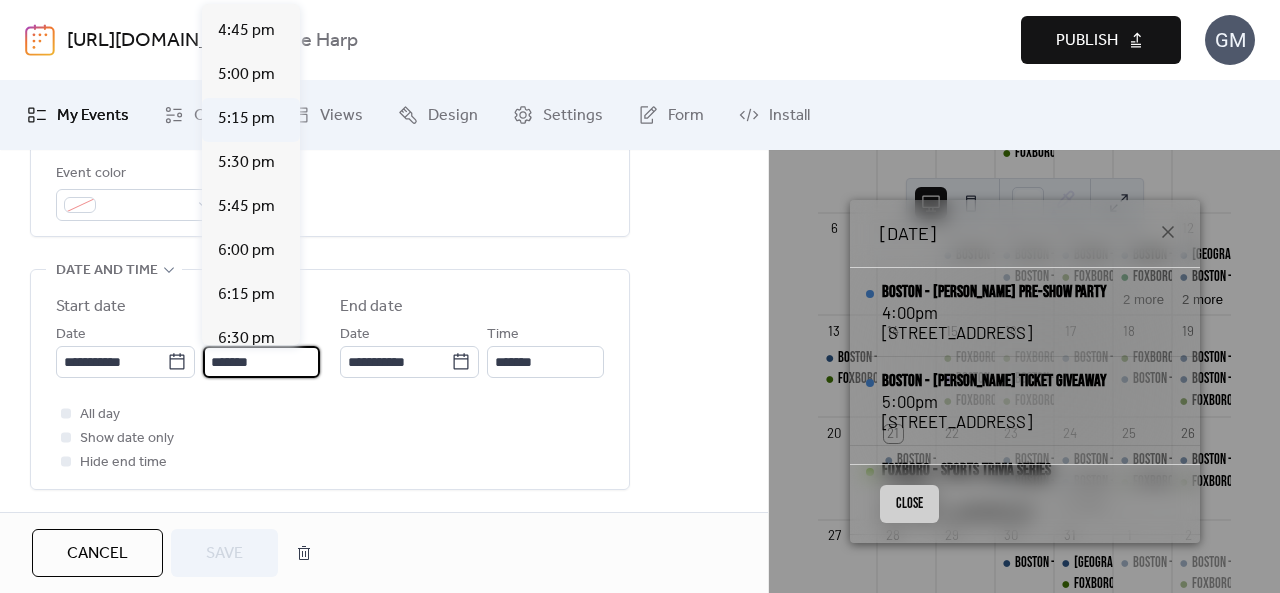 scroll, scrollTop: 2943, scrollLeft: 0, axis: vertical 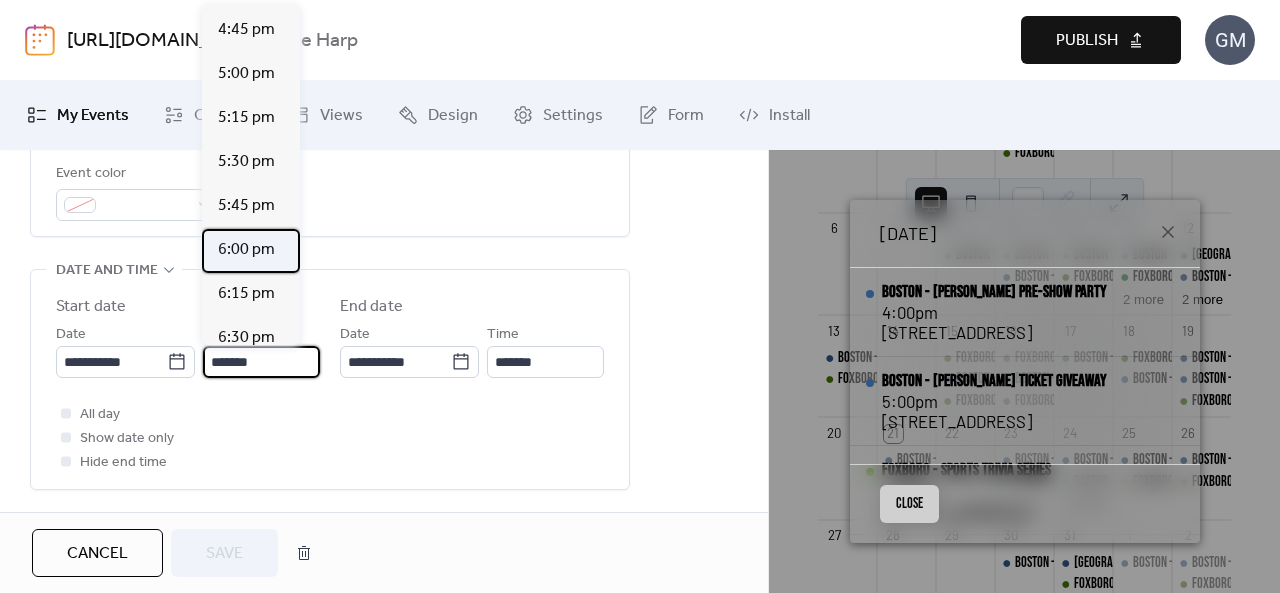 click on "6:00 pm" at bounding box center (246, 250) 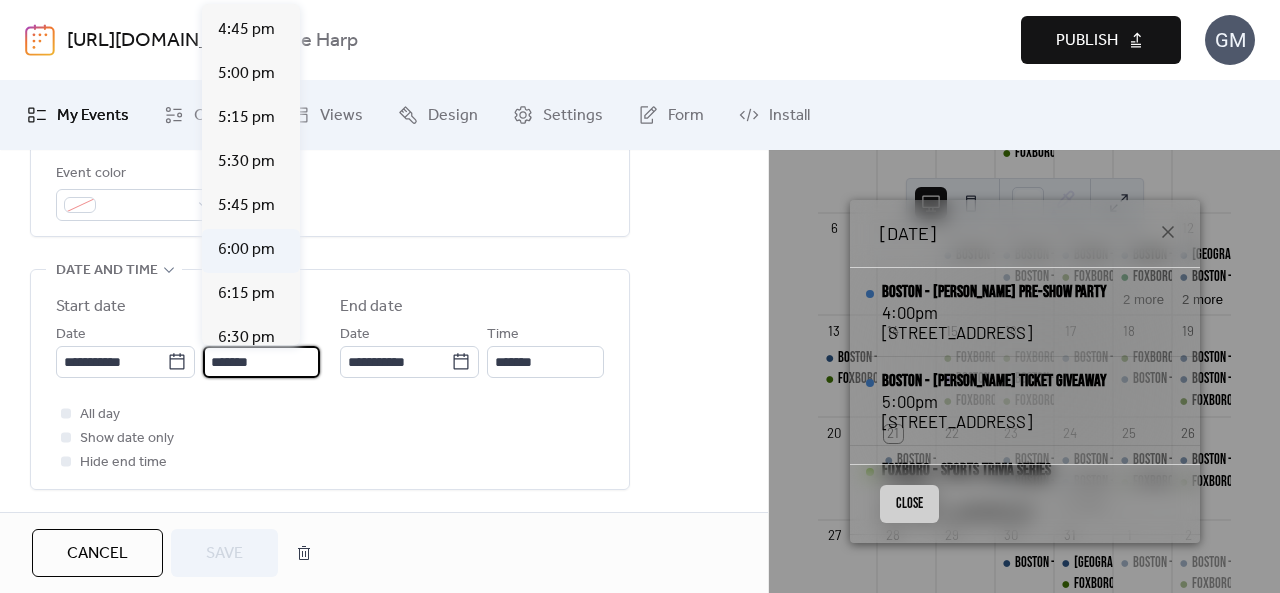 type on "*******" 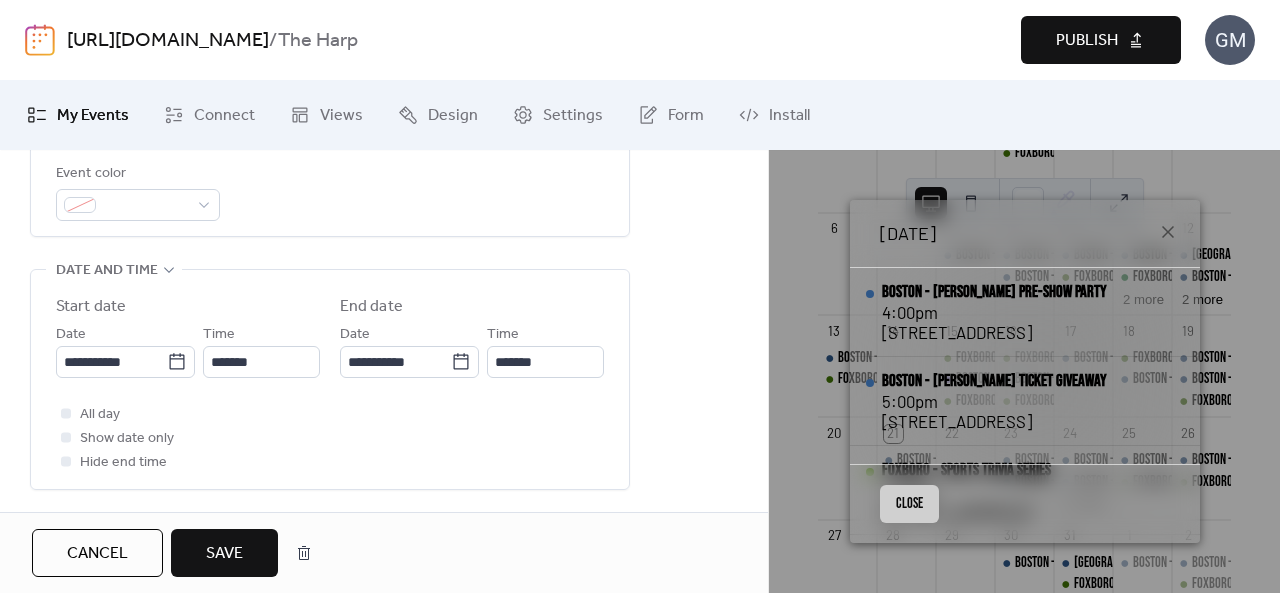 click on "Save" at bounding box center (224, 554) 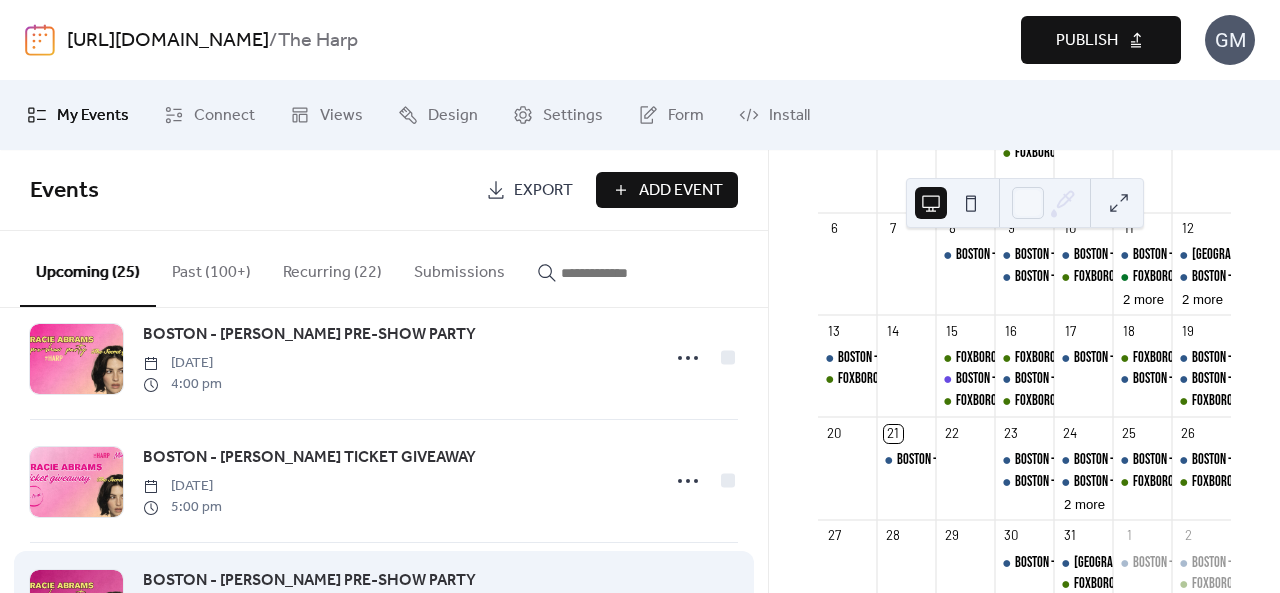 scroll, scrollTop: 161, scrollLeft: 0, axis: vertical 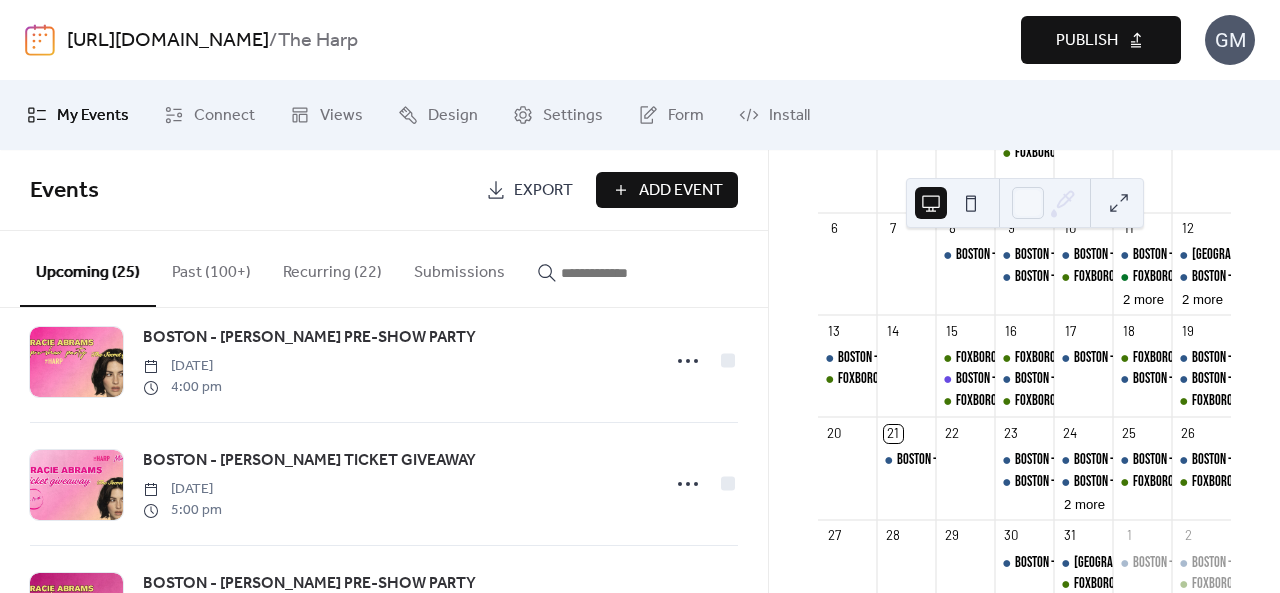 click on "Publish" at bounding box center [1087, 41] 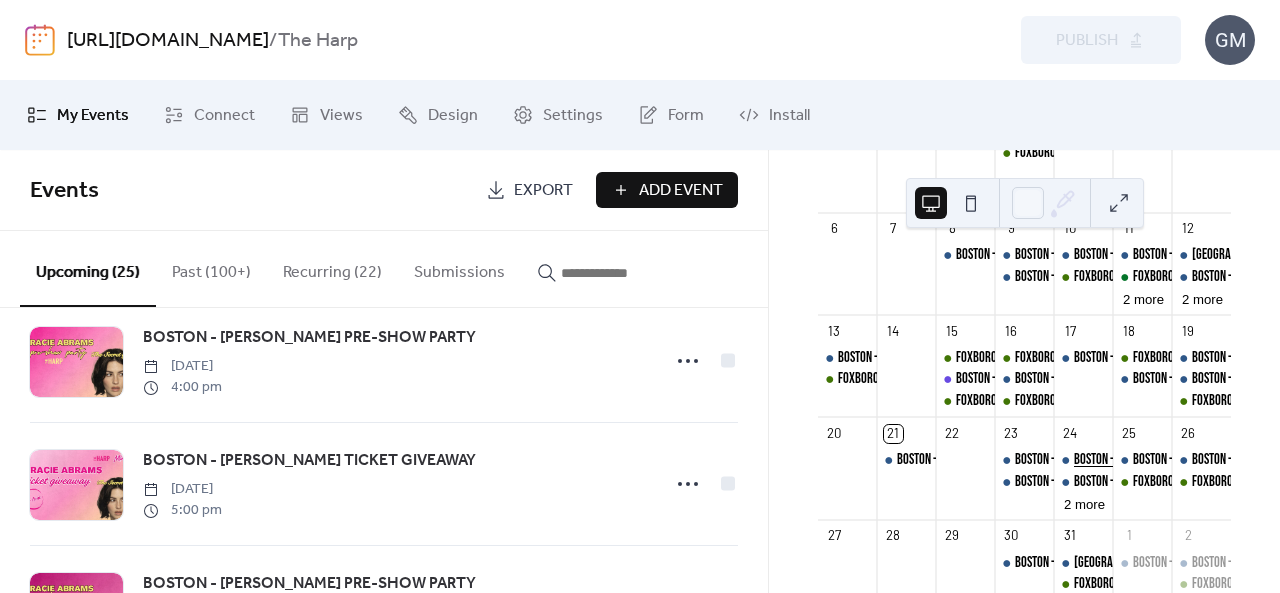 click on "BOSTON - GRACIE ABRAMS TICKET GIVEAWAY" at bounding box center (1170, 460) 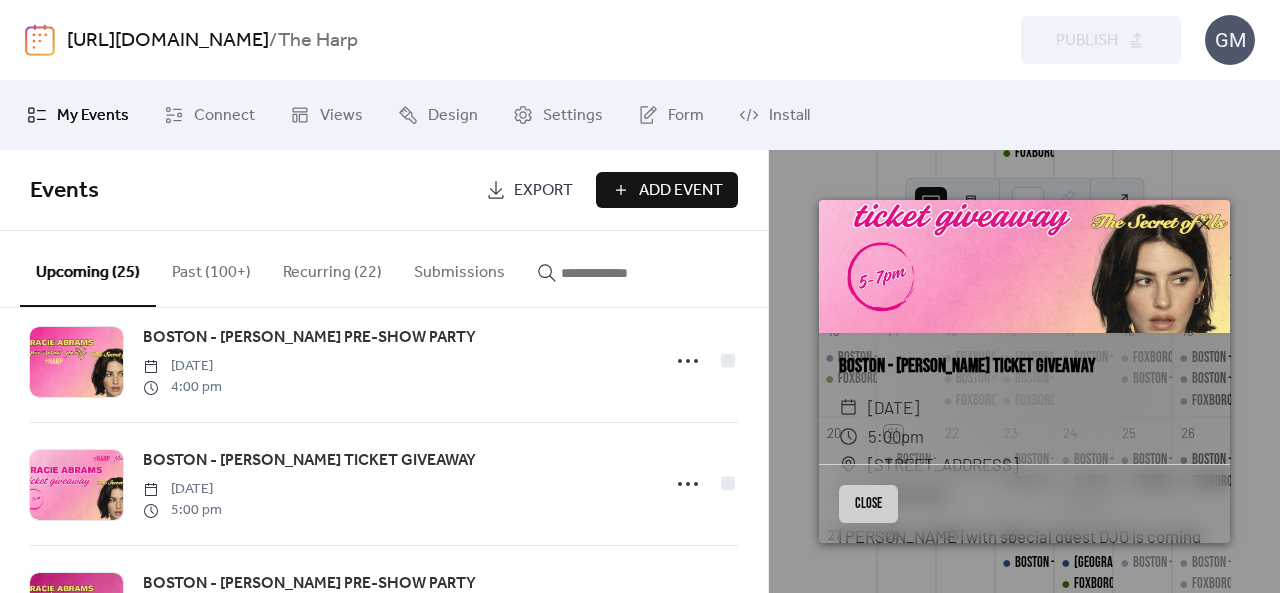 scroll, scrollTop: 85, scrollLeft: 0, axis: vertical 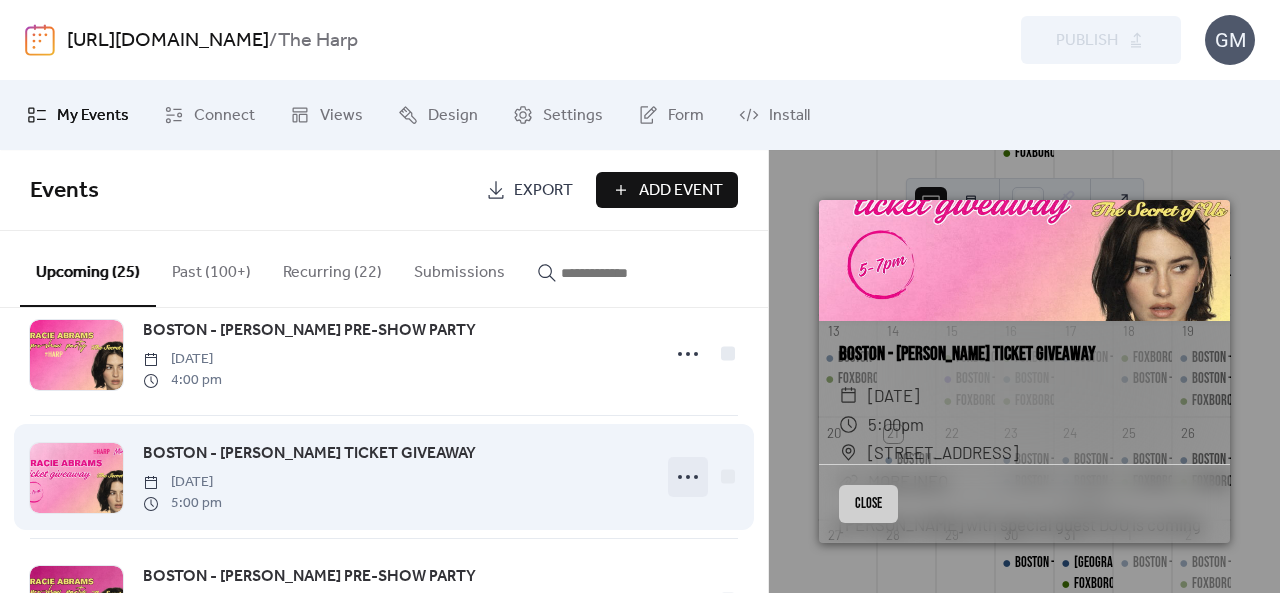 click 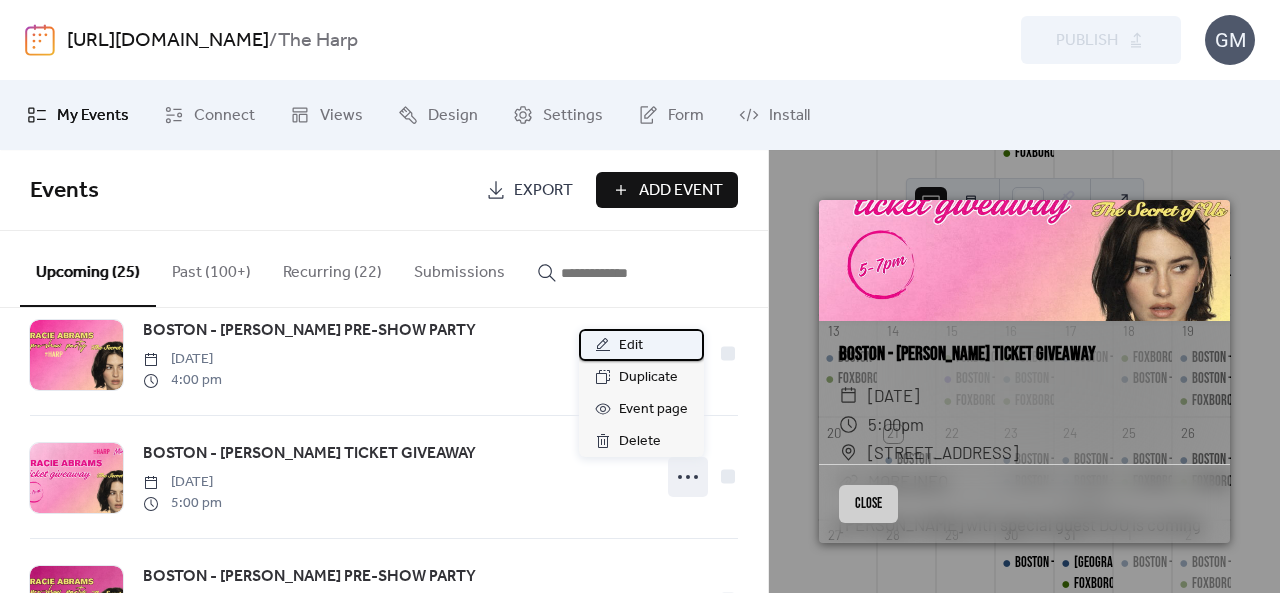 click on "Edit" at bounding box center [641, 345] 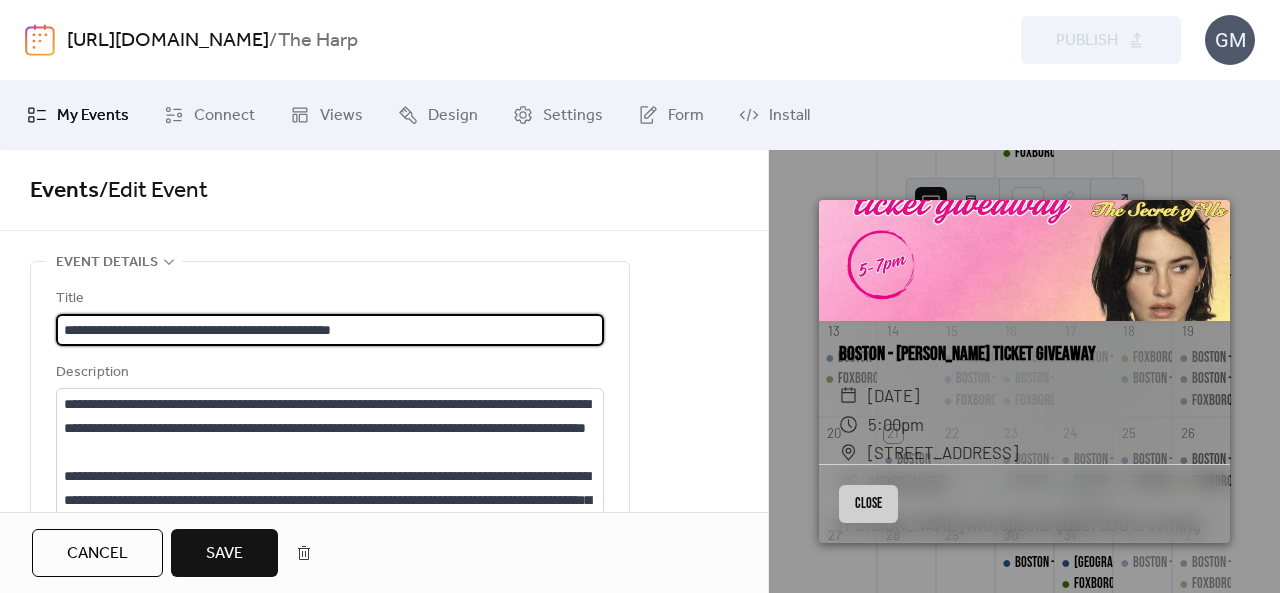 type on "**********" 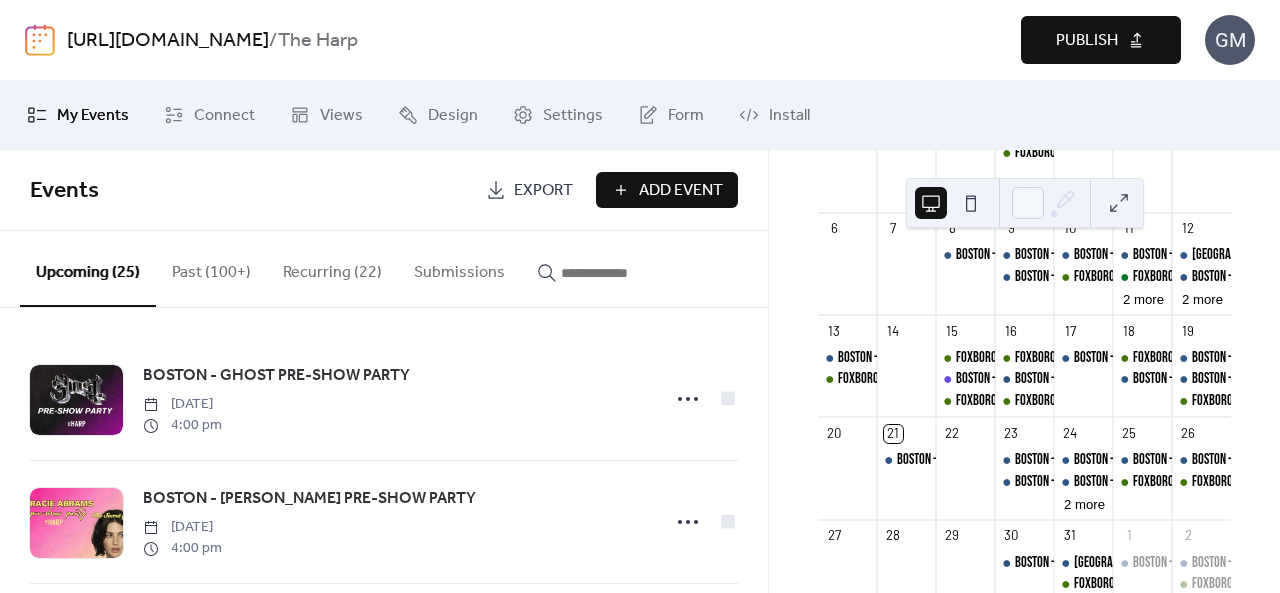 click on "Publish" at bounding box center [1101, 40] 